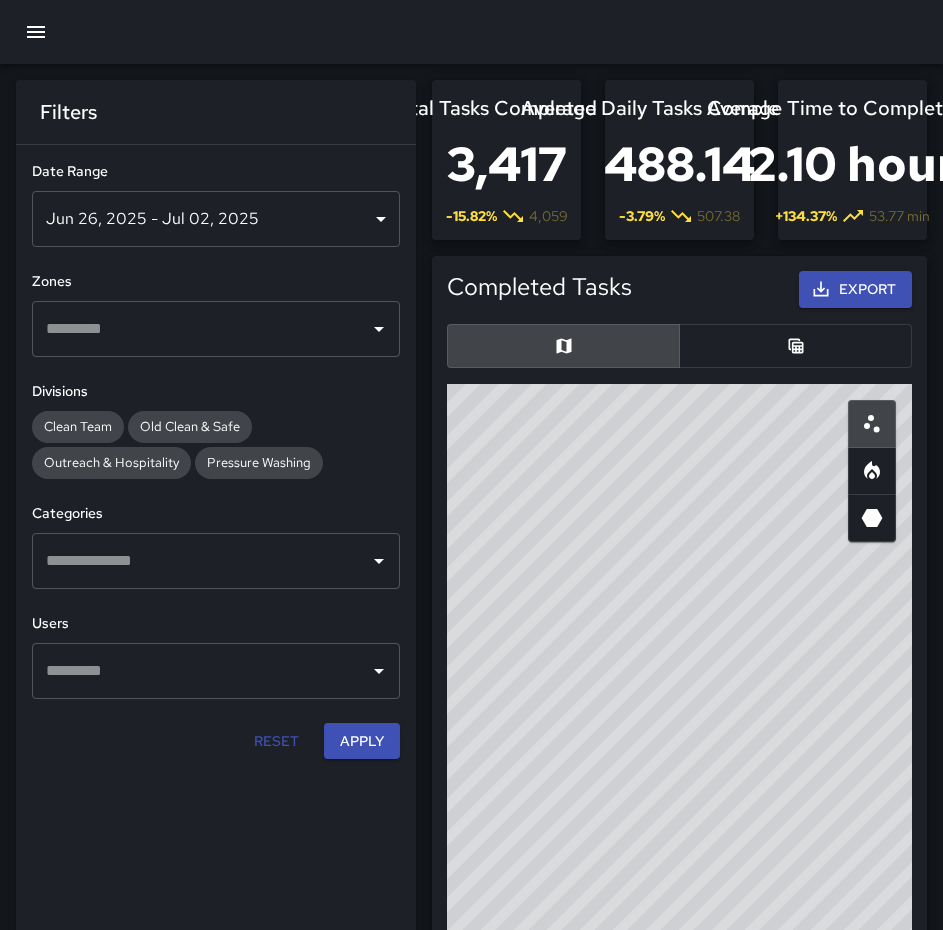 scroll, scrollTop: 1200, scrollLeft: 0, axis: vertical 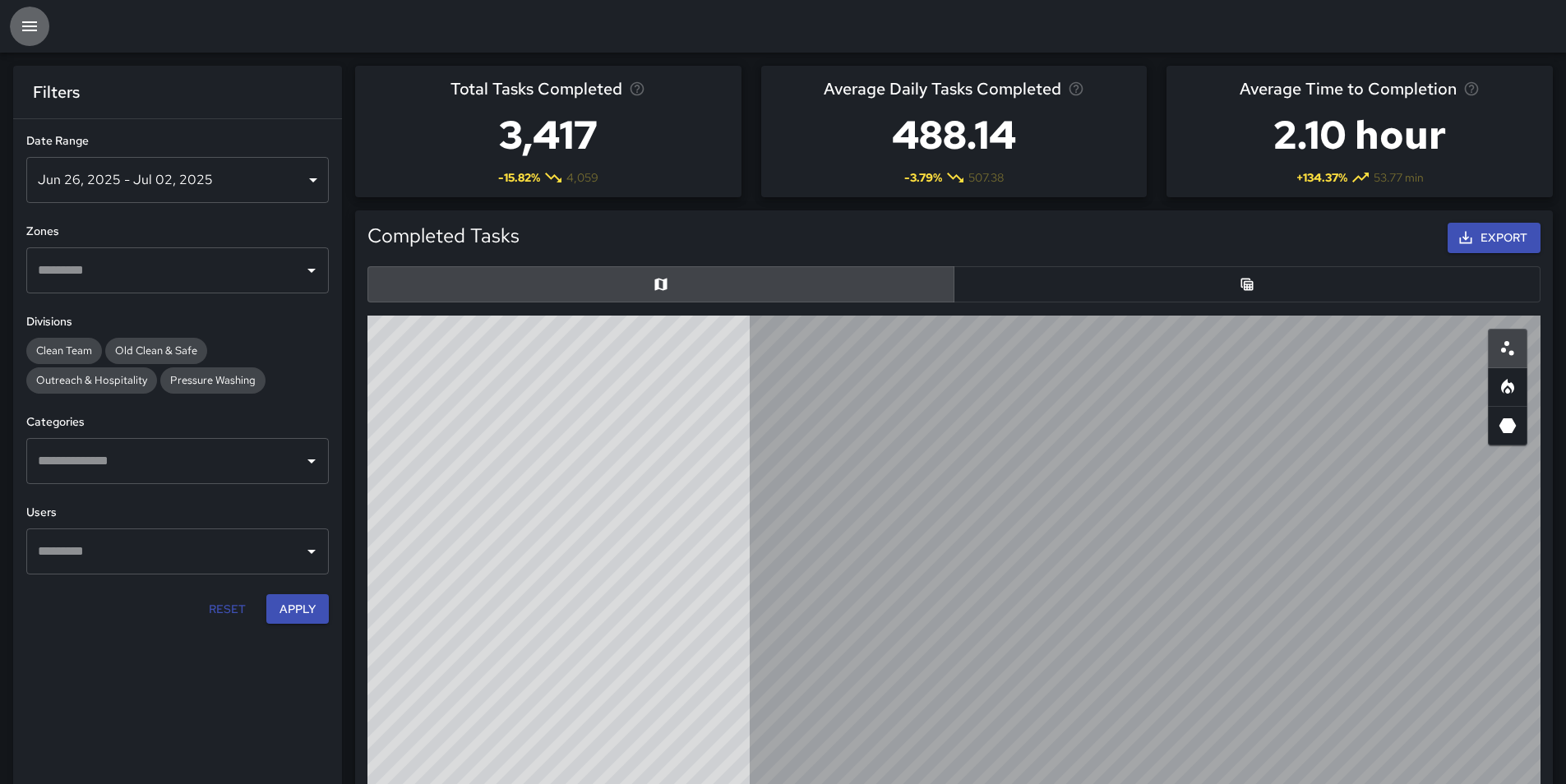 click at bounding box center [30, 26] 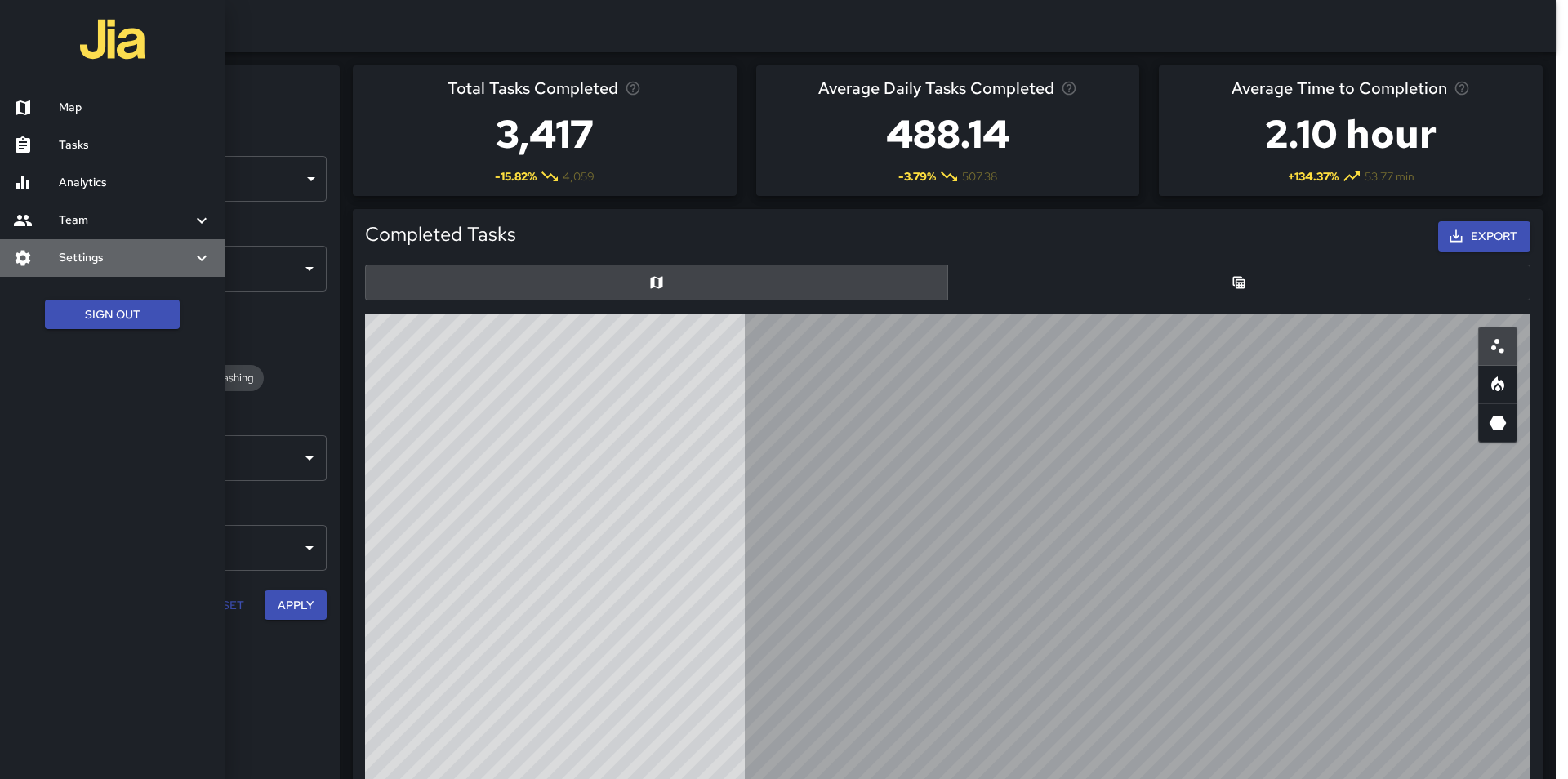 click on "Settings" at bounding box center (125, 220) 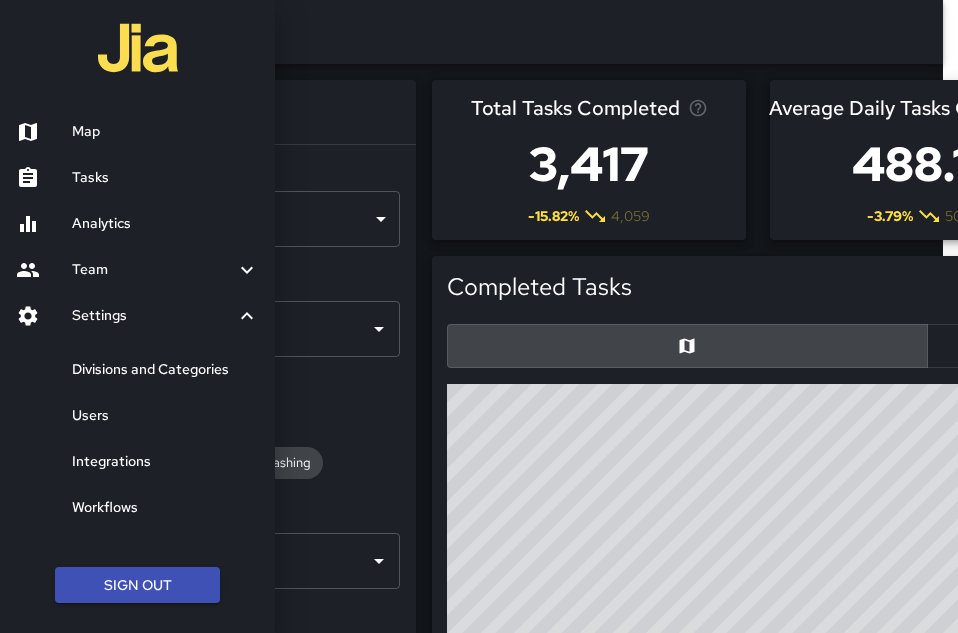 scroll, scrollTop: 583, scrollLeft: 923, axis: both 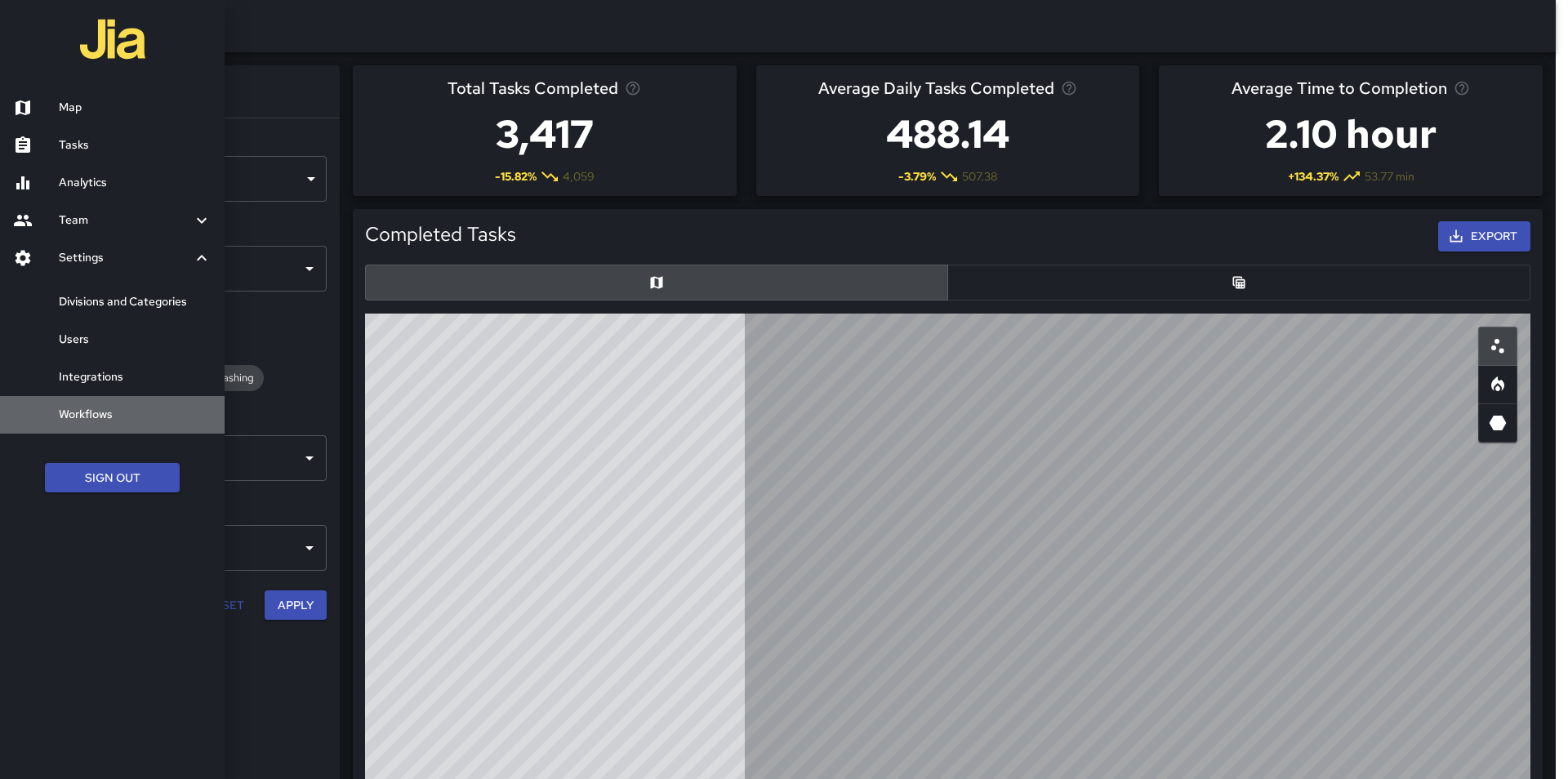 click on "Workflows" at bounding box center (112, 415) 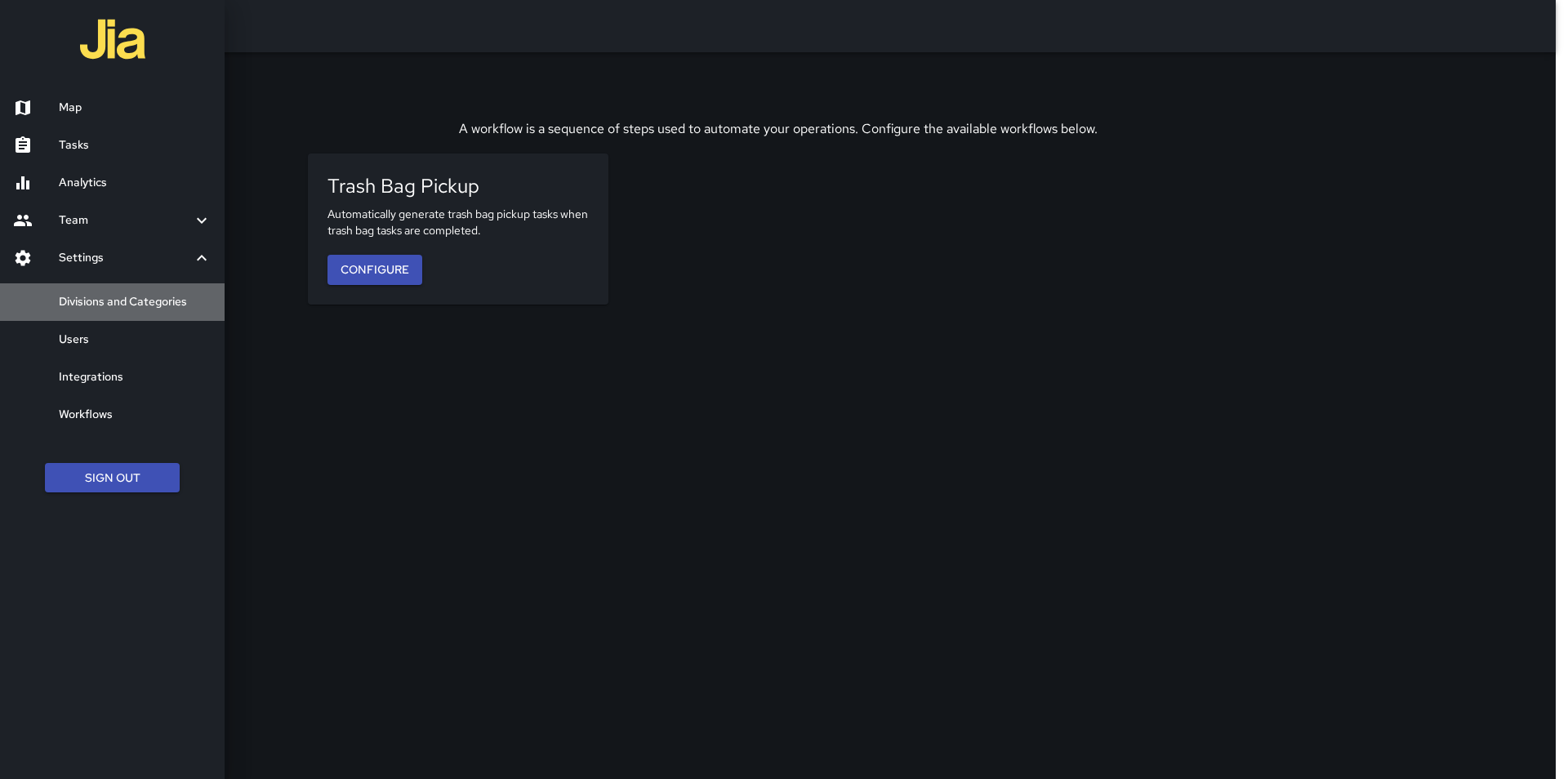 click on "Divisions and Categories" at bounding box center (135, 302) 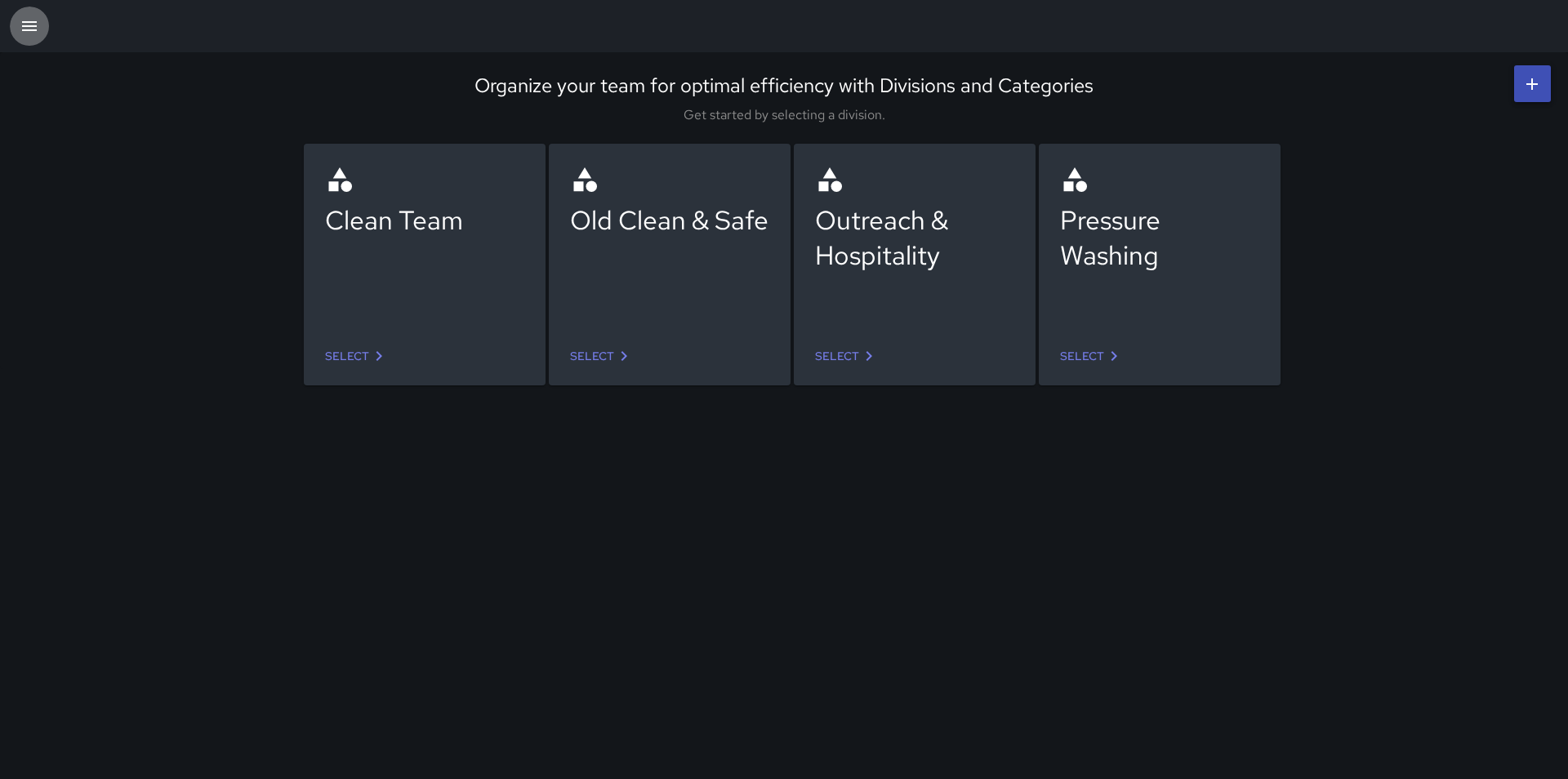 click at bounding box center (29, 26) 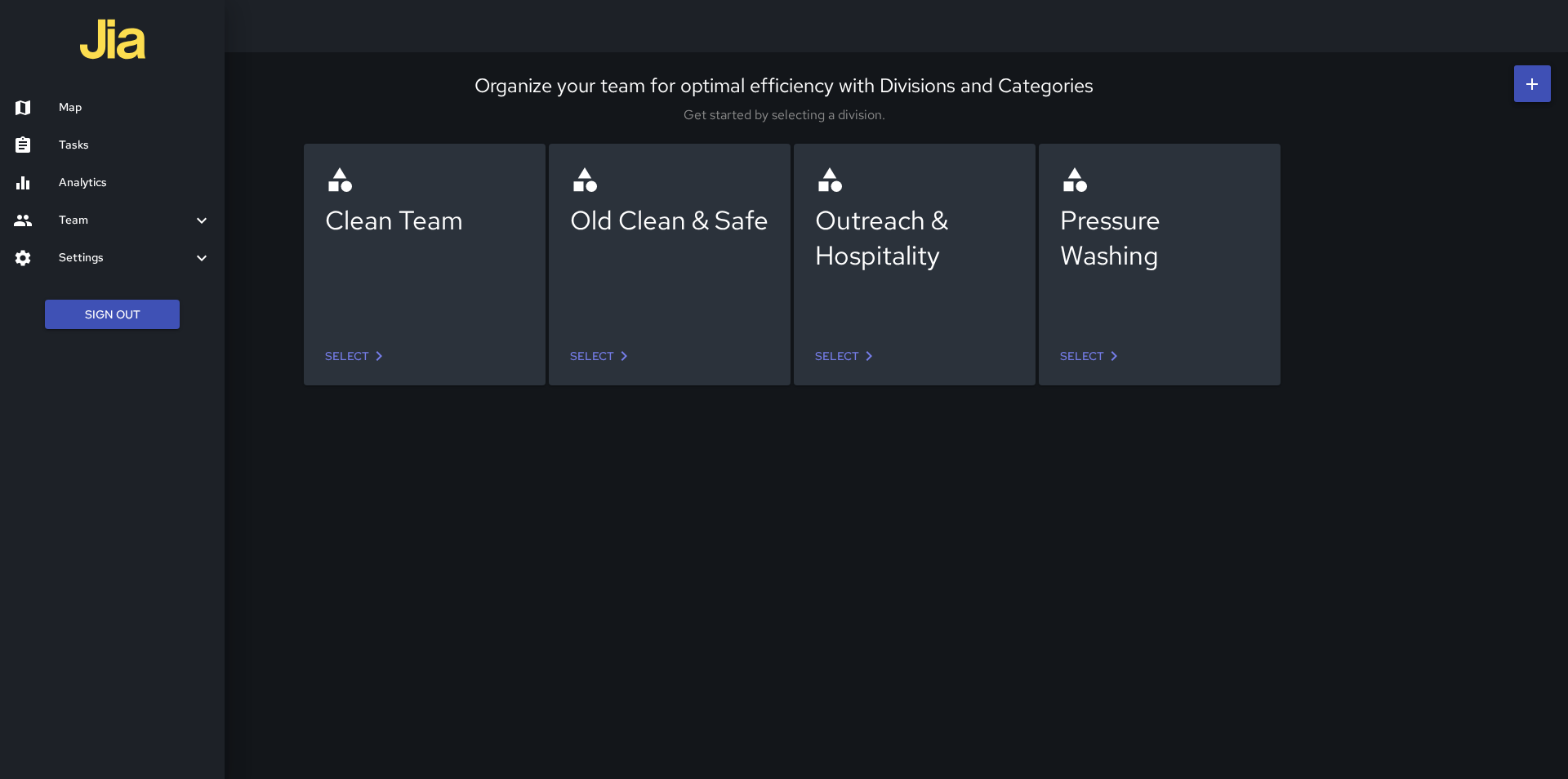 click on "Analytics" at bounding box center [112, 183] 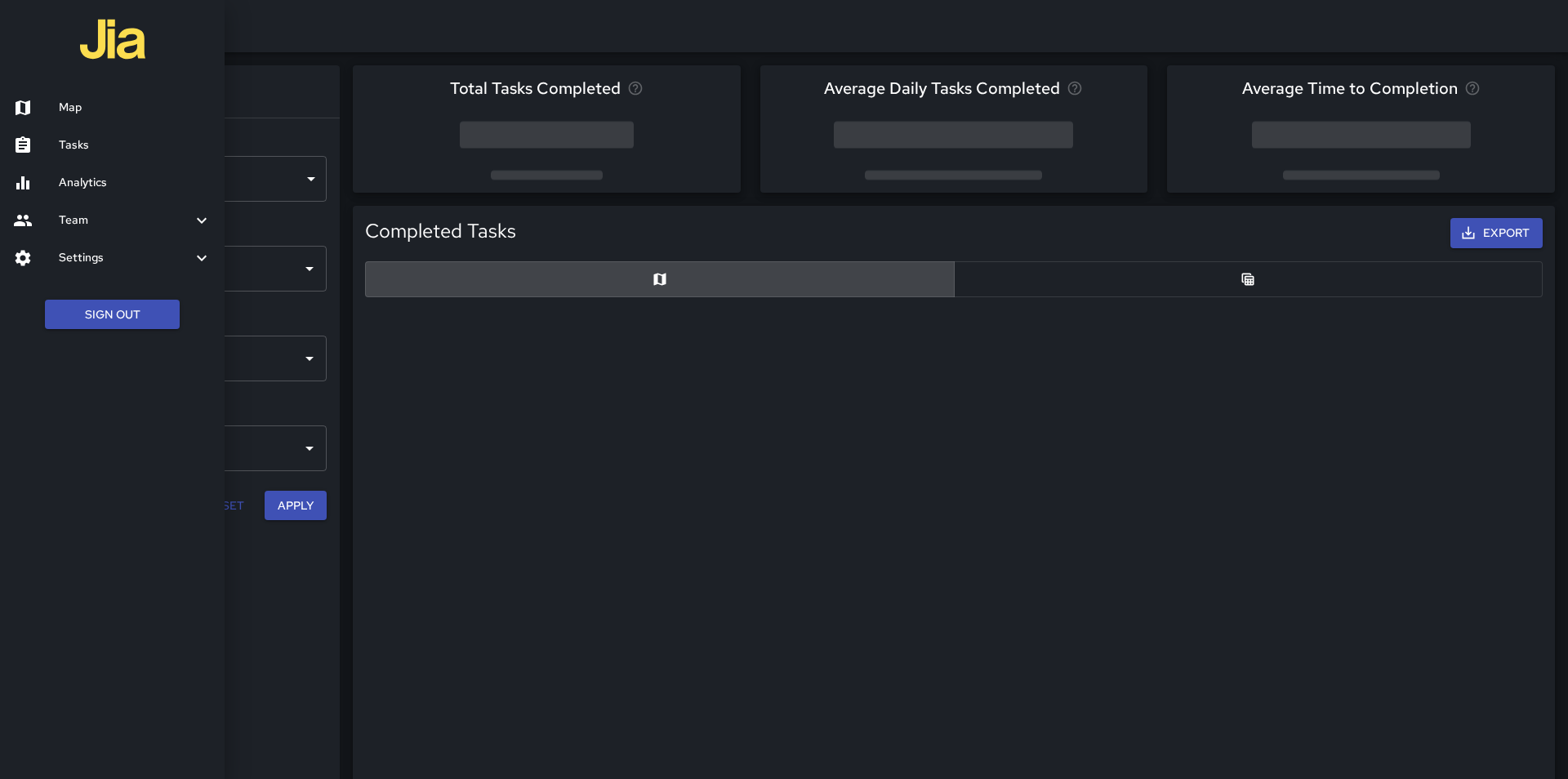 scroll, scrollTop: 13, scrollLeft: 13, axis: both 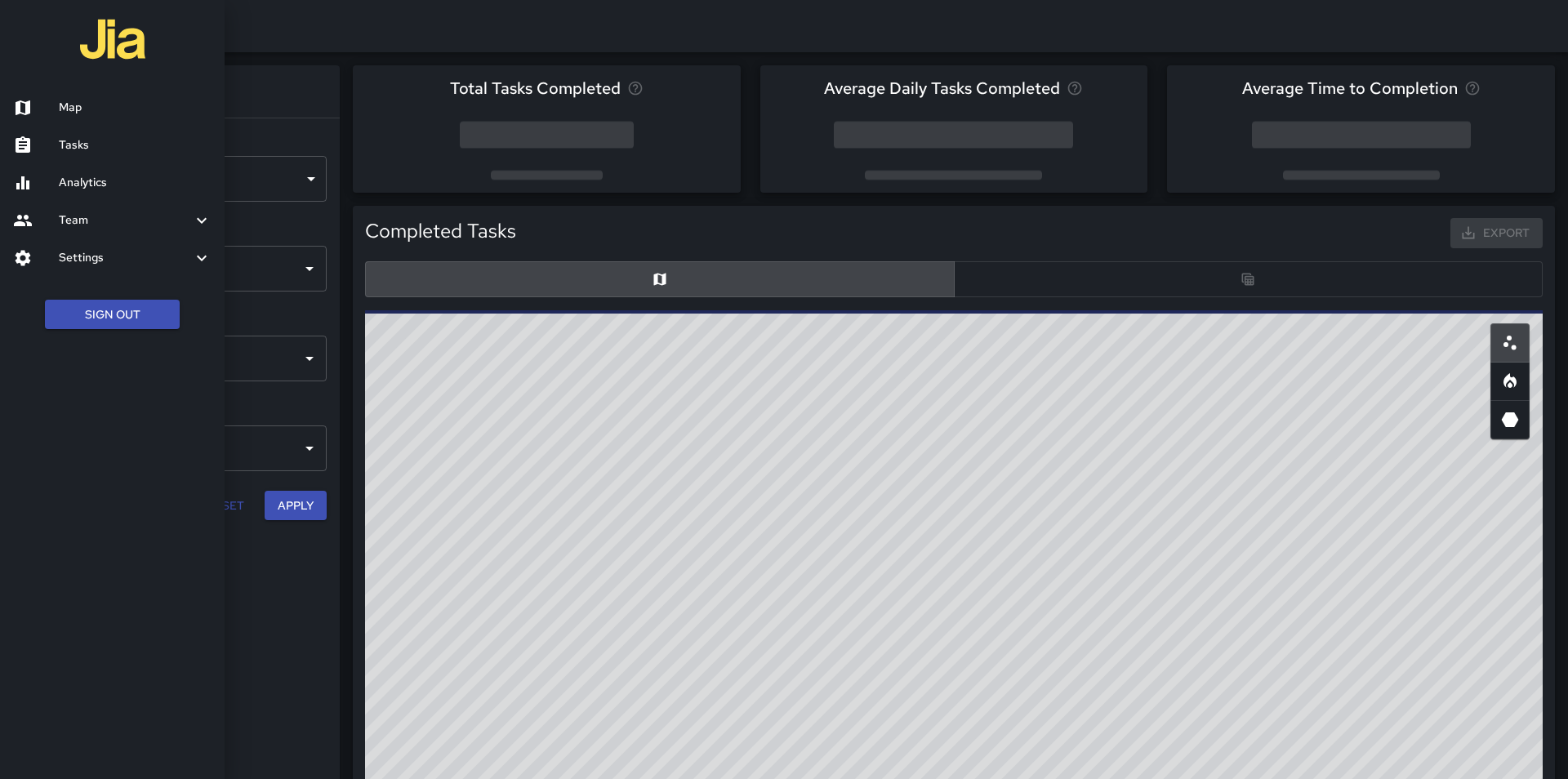 click at bounding box center [784, 390] 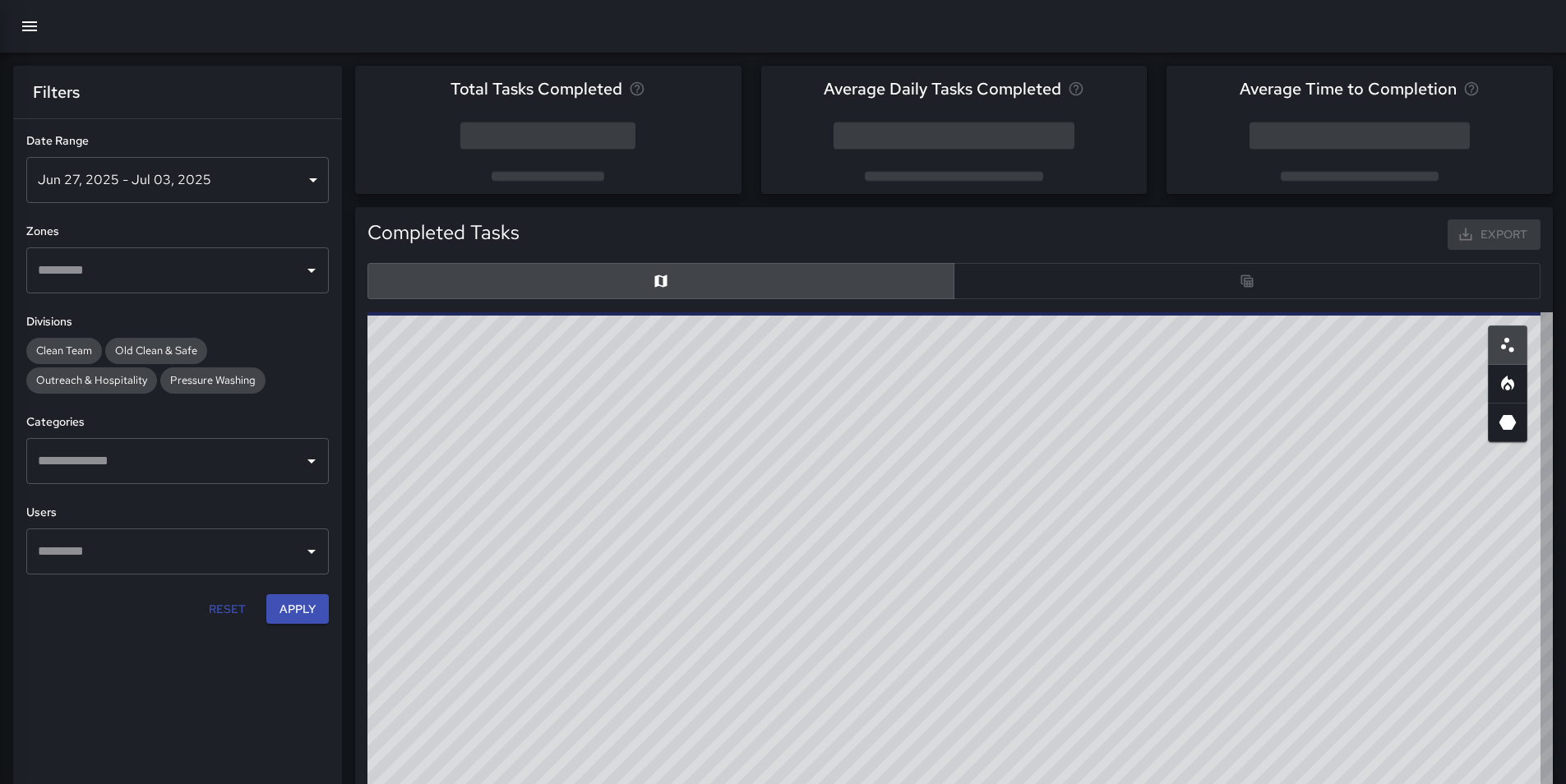 scroll, scrollTop: 479, scrollLeft: 1159, axis: both 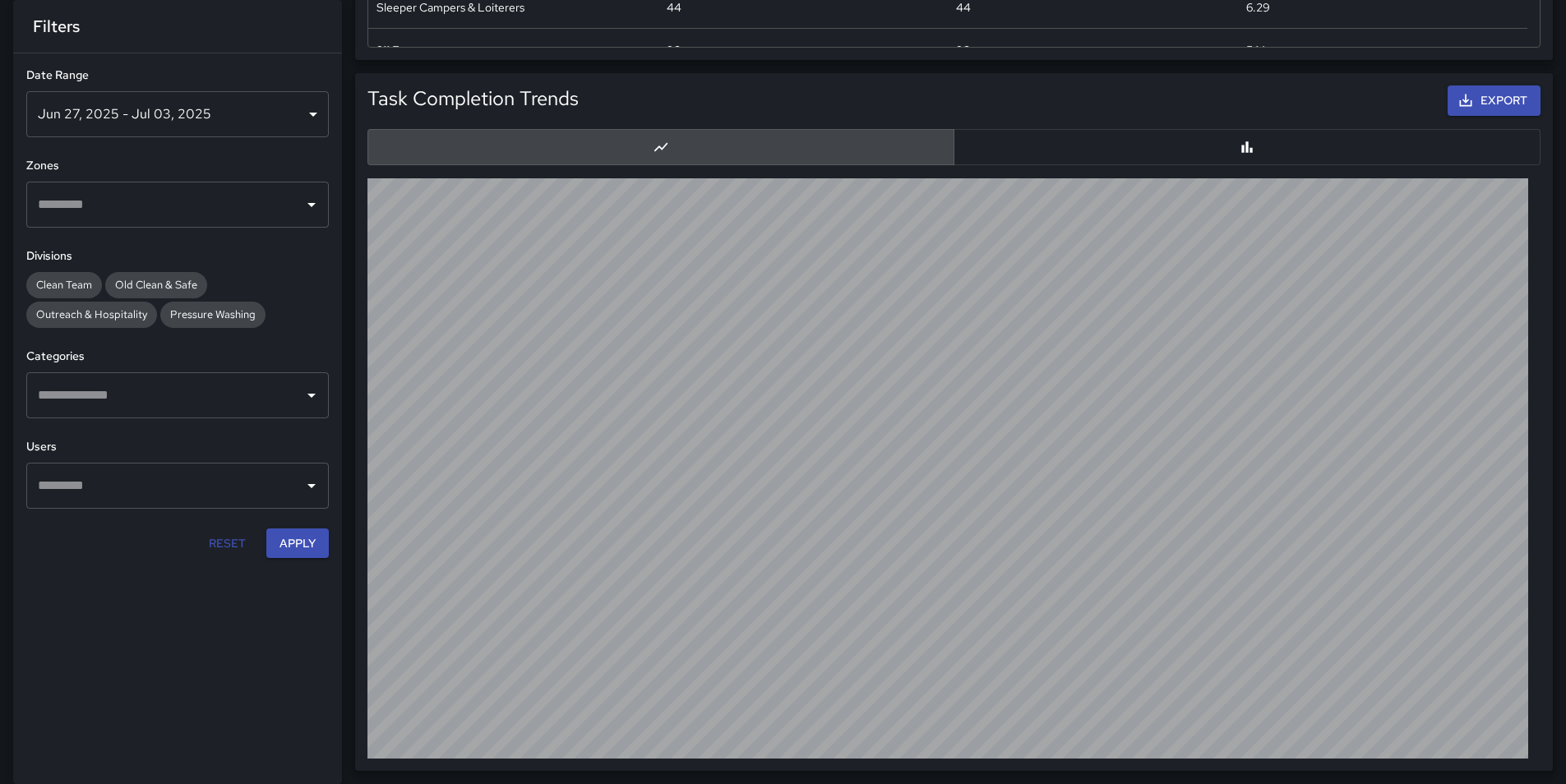 click at bounding box center [1247, 147] 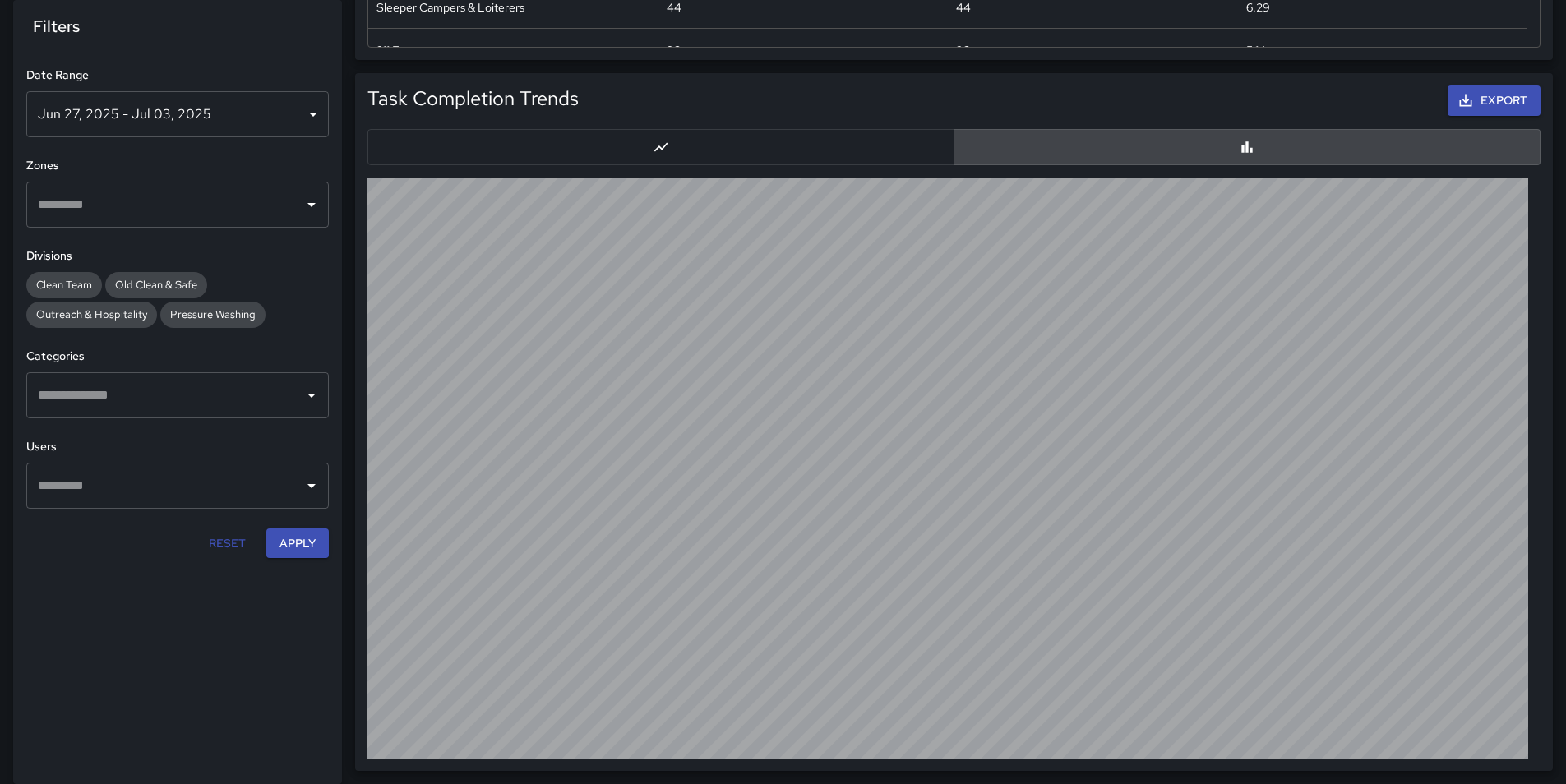 click at bounding box center [661, 147] 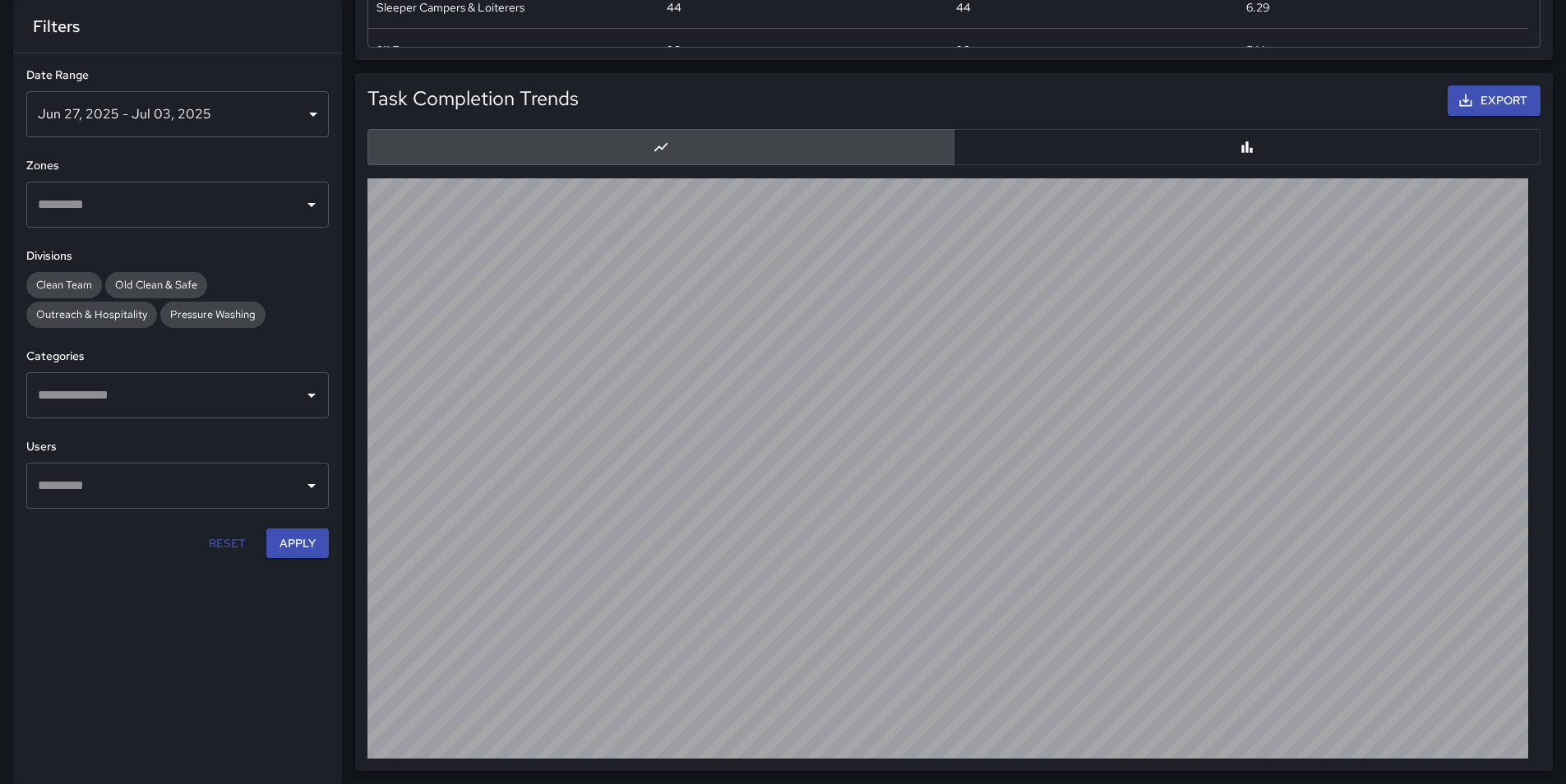click at bounding box center [1247, 147] 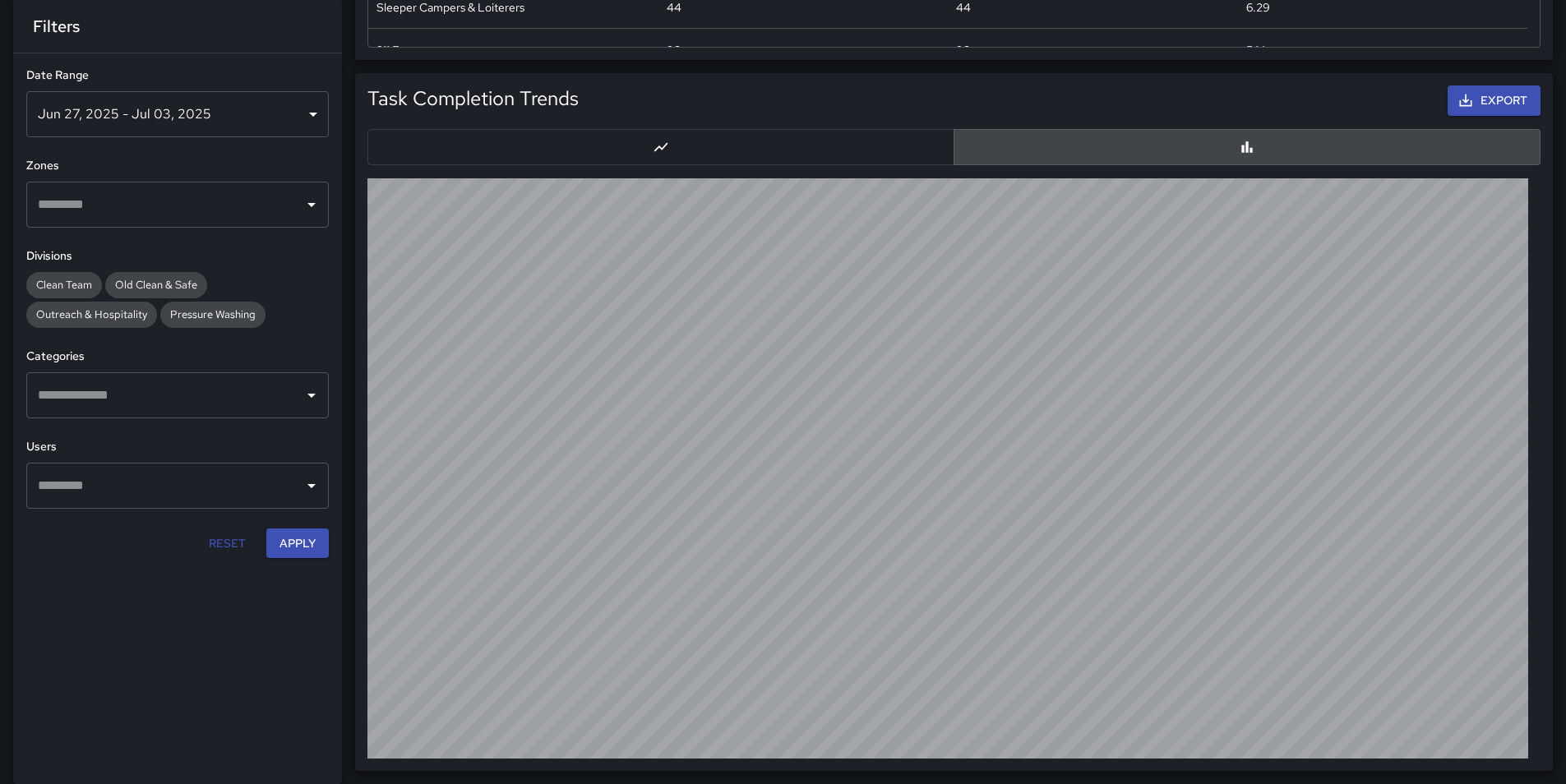 click at bounding box center [947, 462] 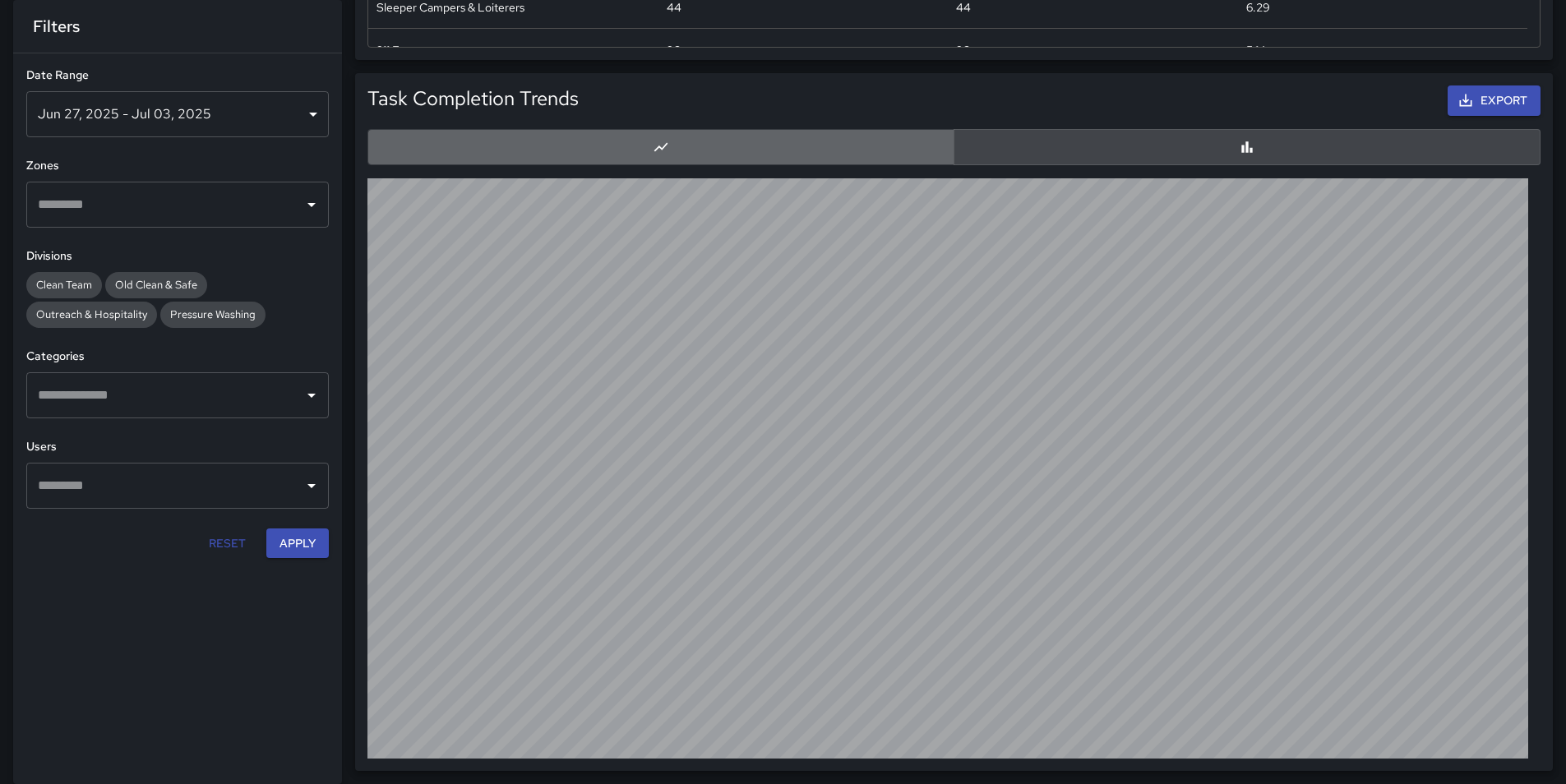 click at bounding box center (661, 147) 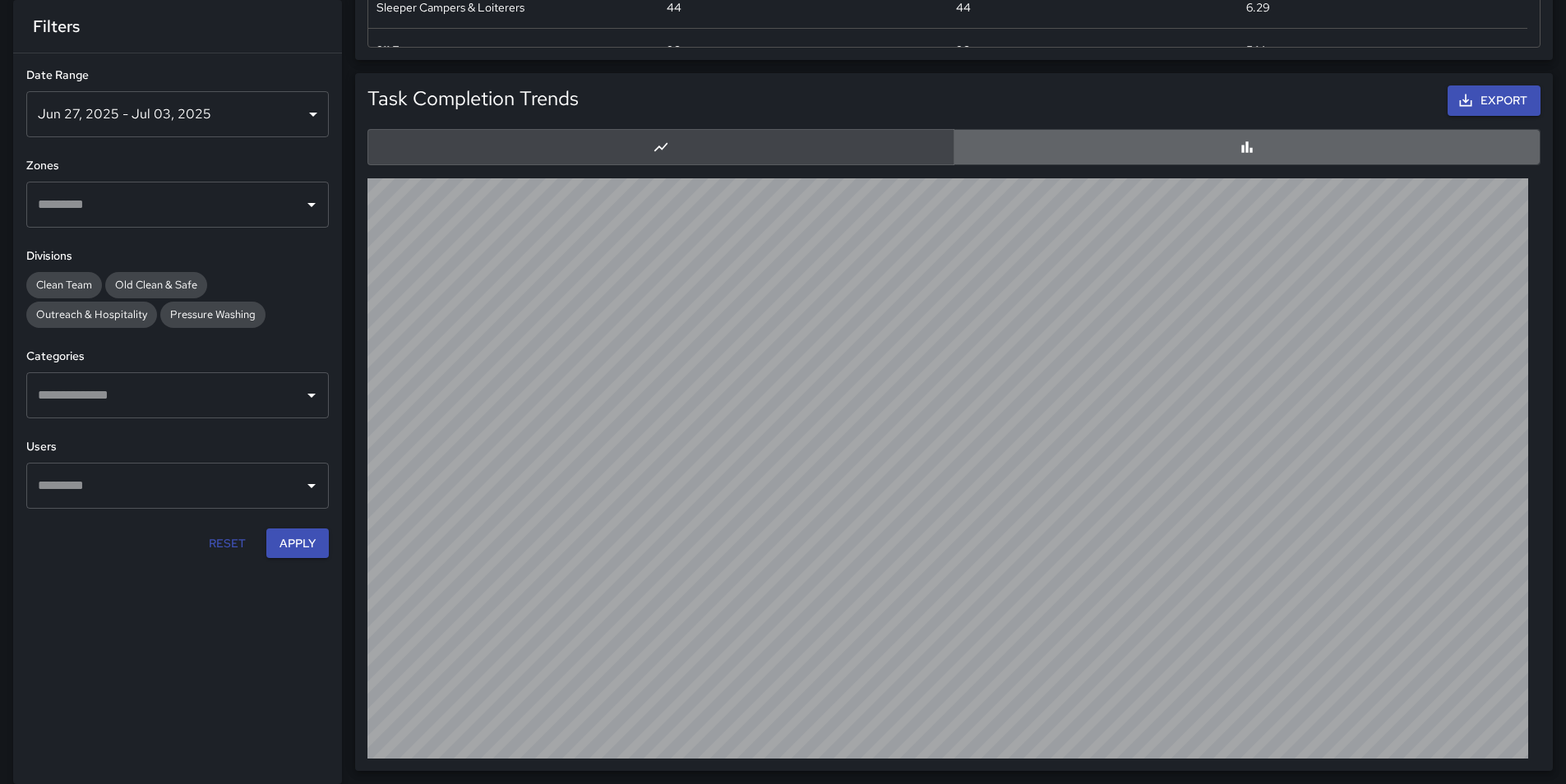 click at bounding box center [1247, 147] 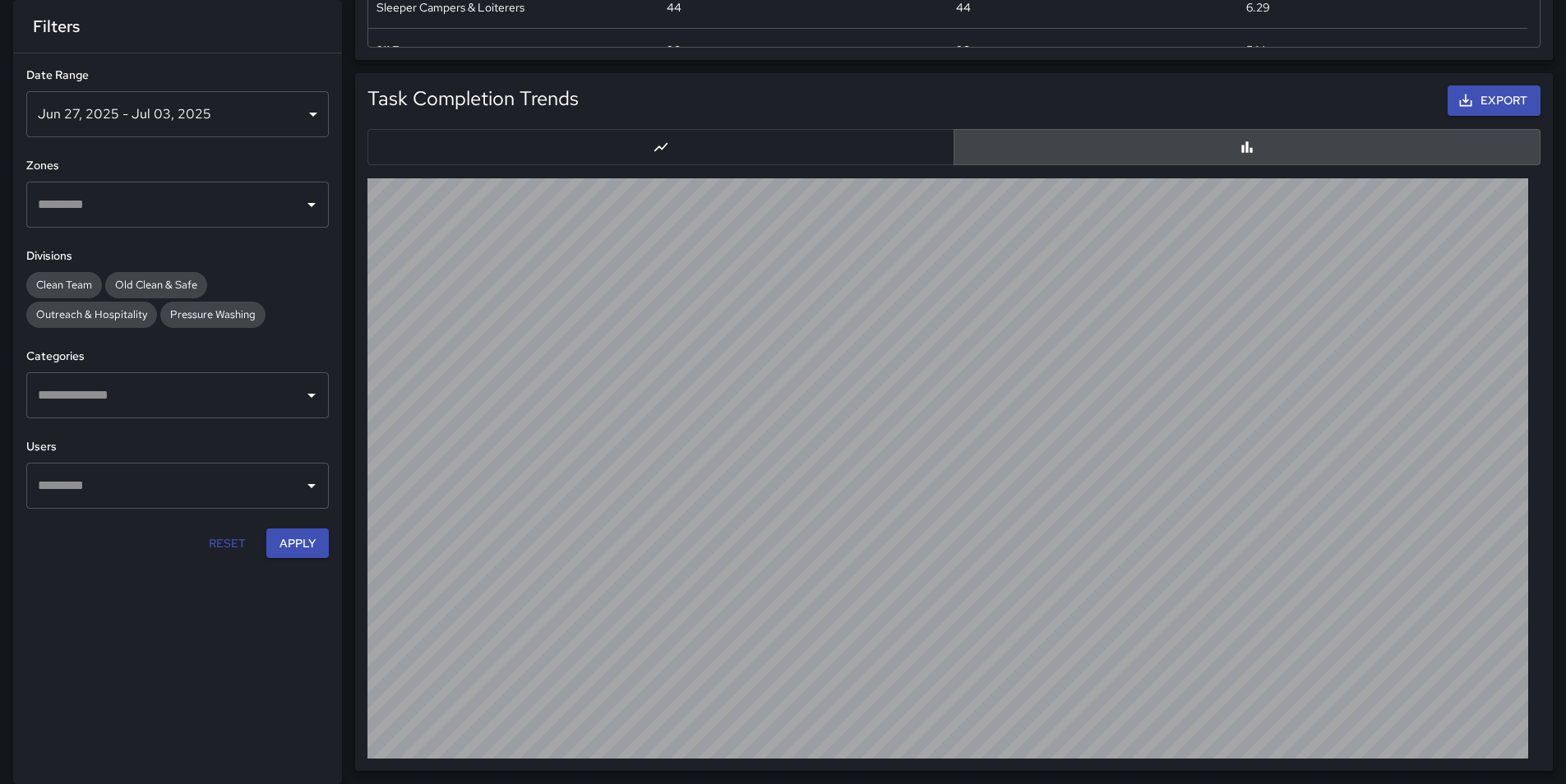click at bounding box center [165, 394] 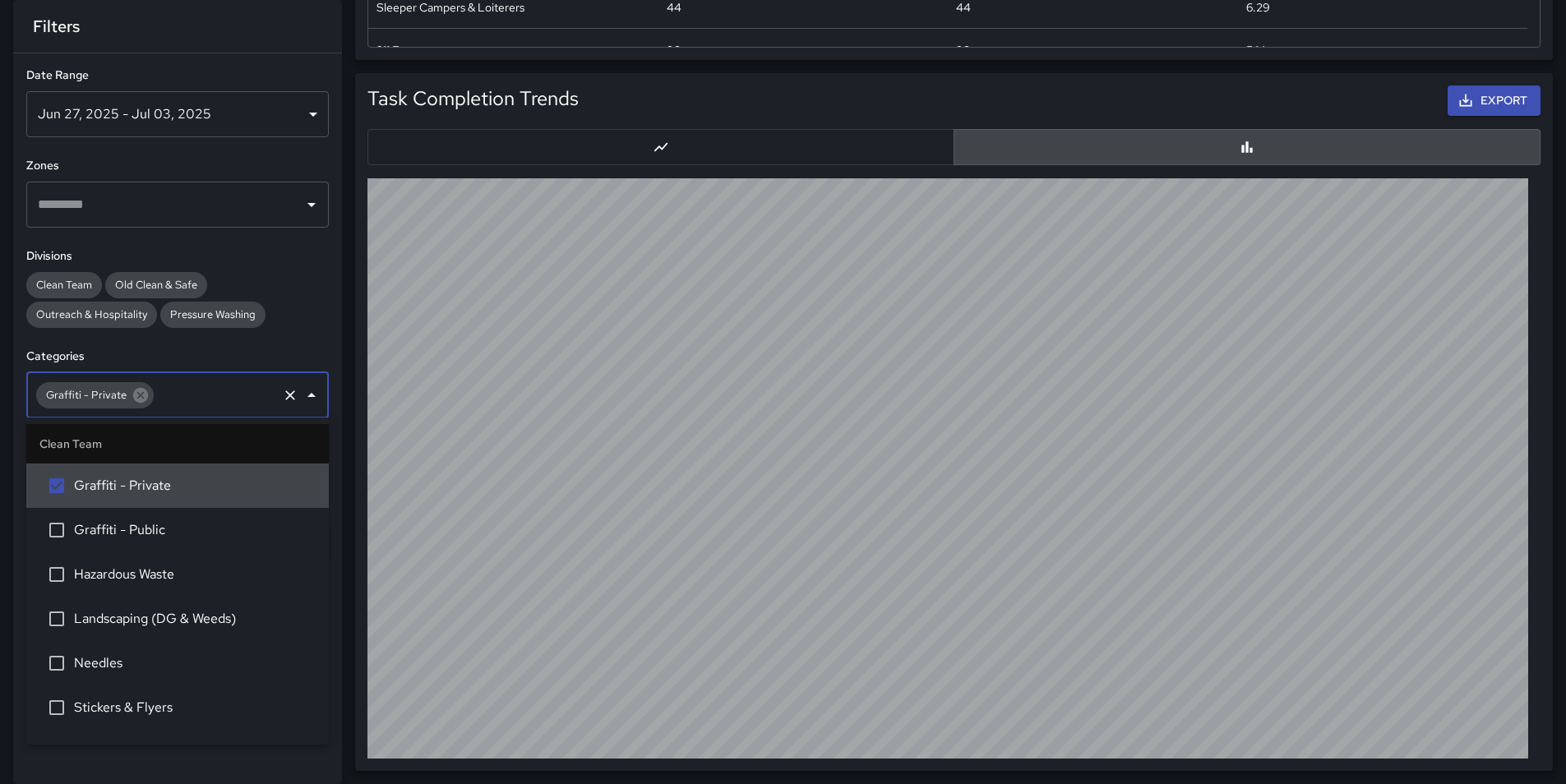 click on "**********" at bounding box center [178, 312] 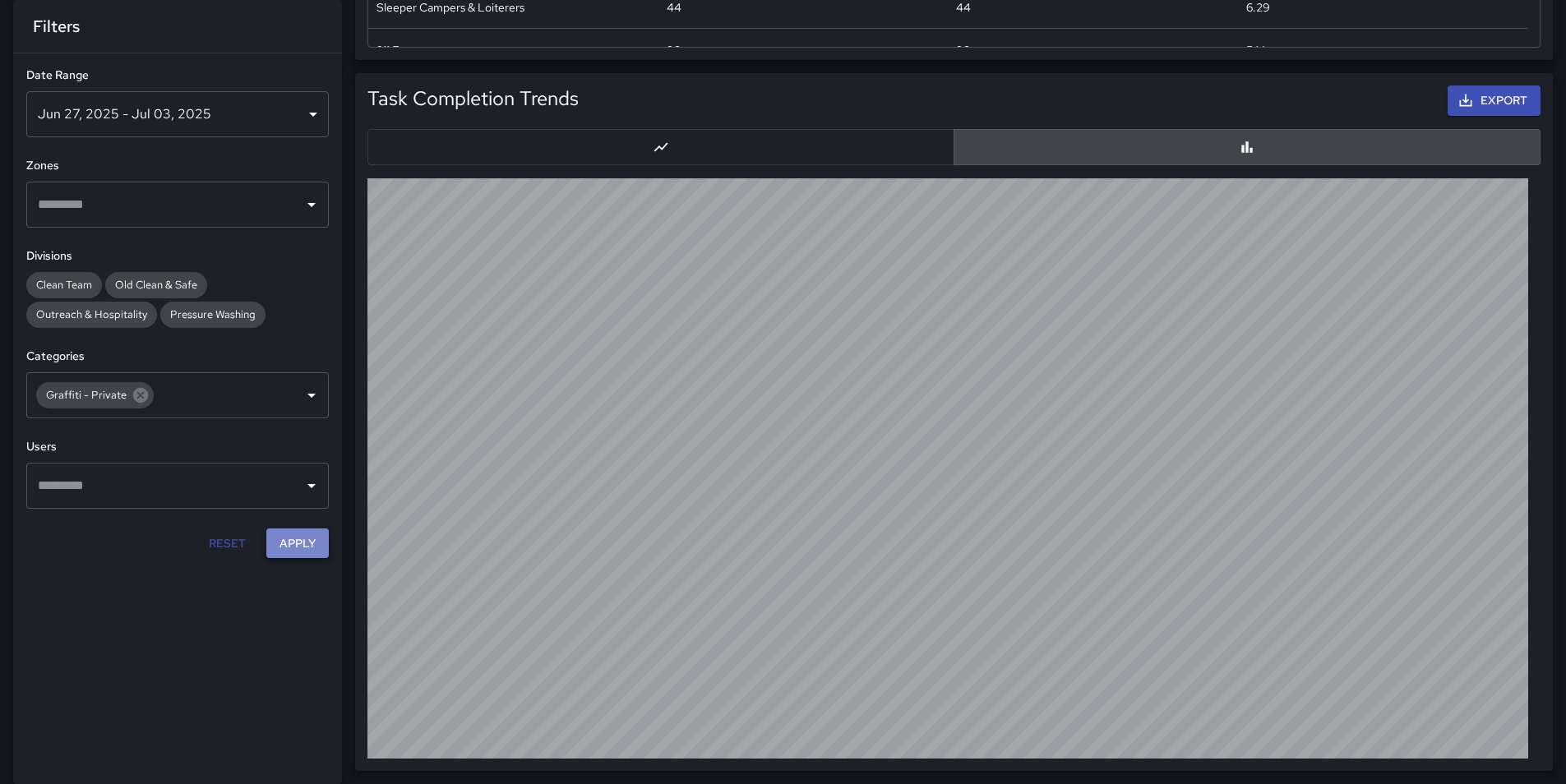 click on "Apply" at bounding box center (298, 542) 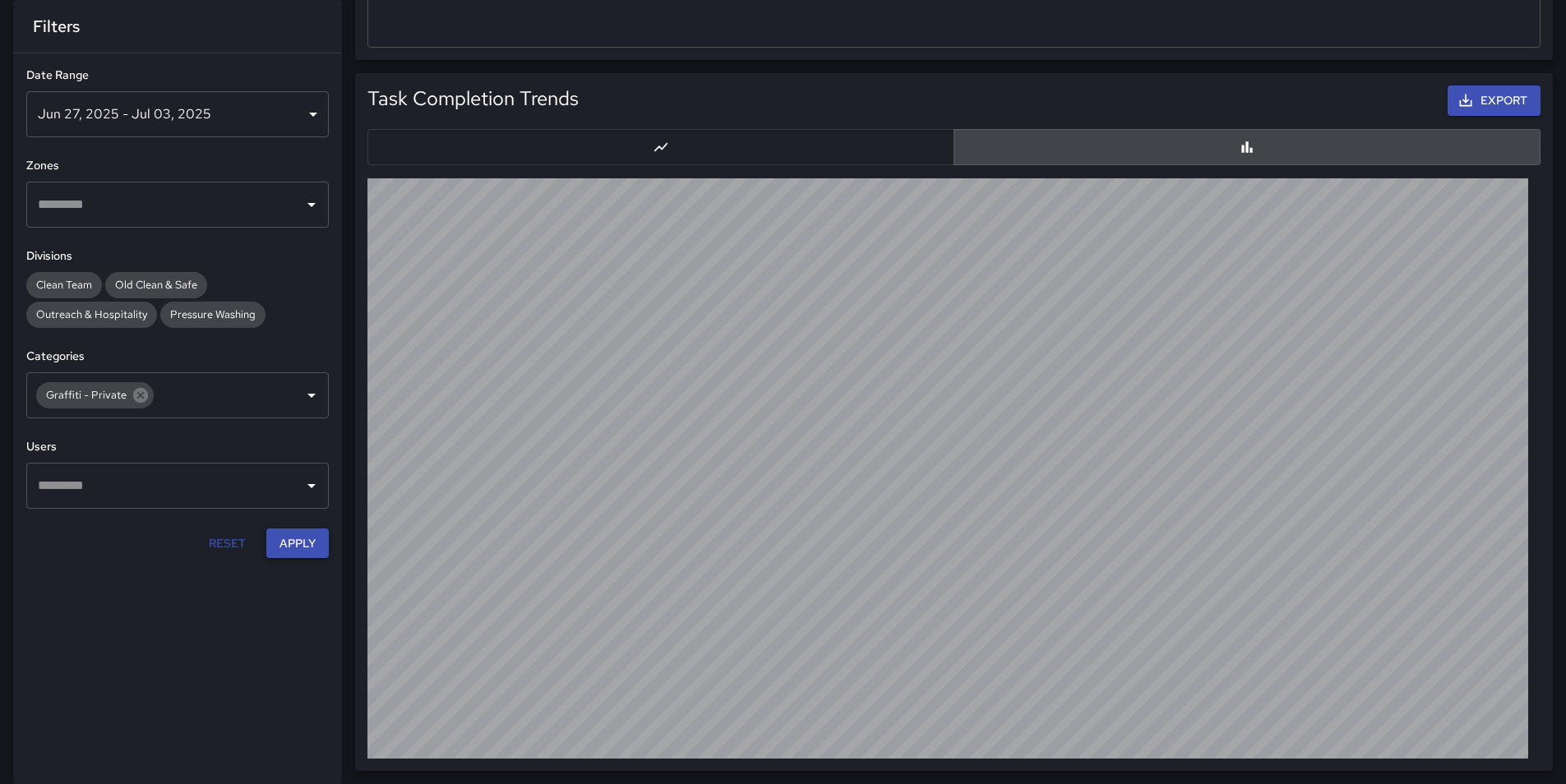 scroll, scrollTop: 1486, scrollLeft: 0, axis: vertical 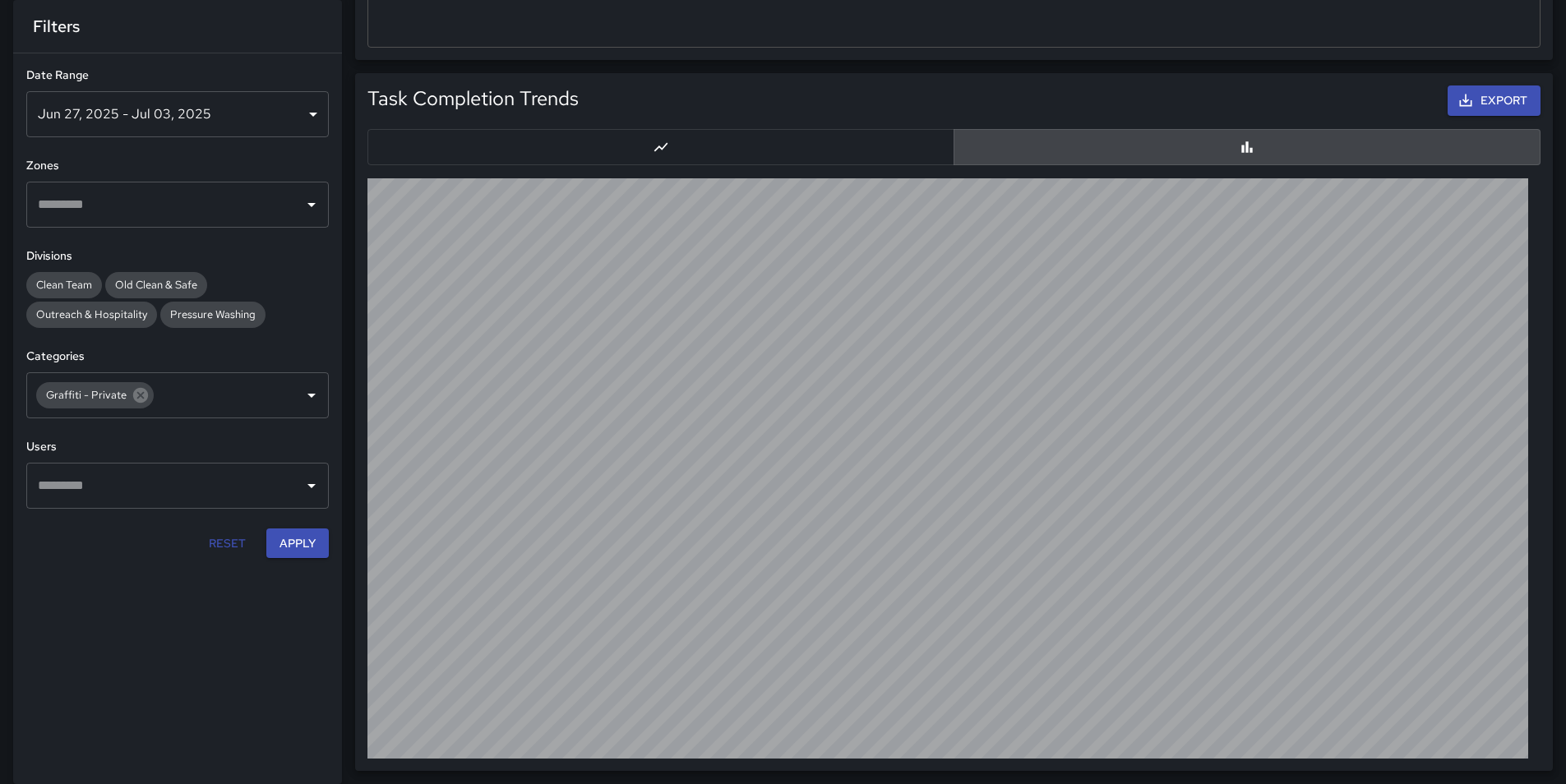 click at bounding box center (661, 147) 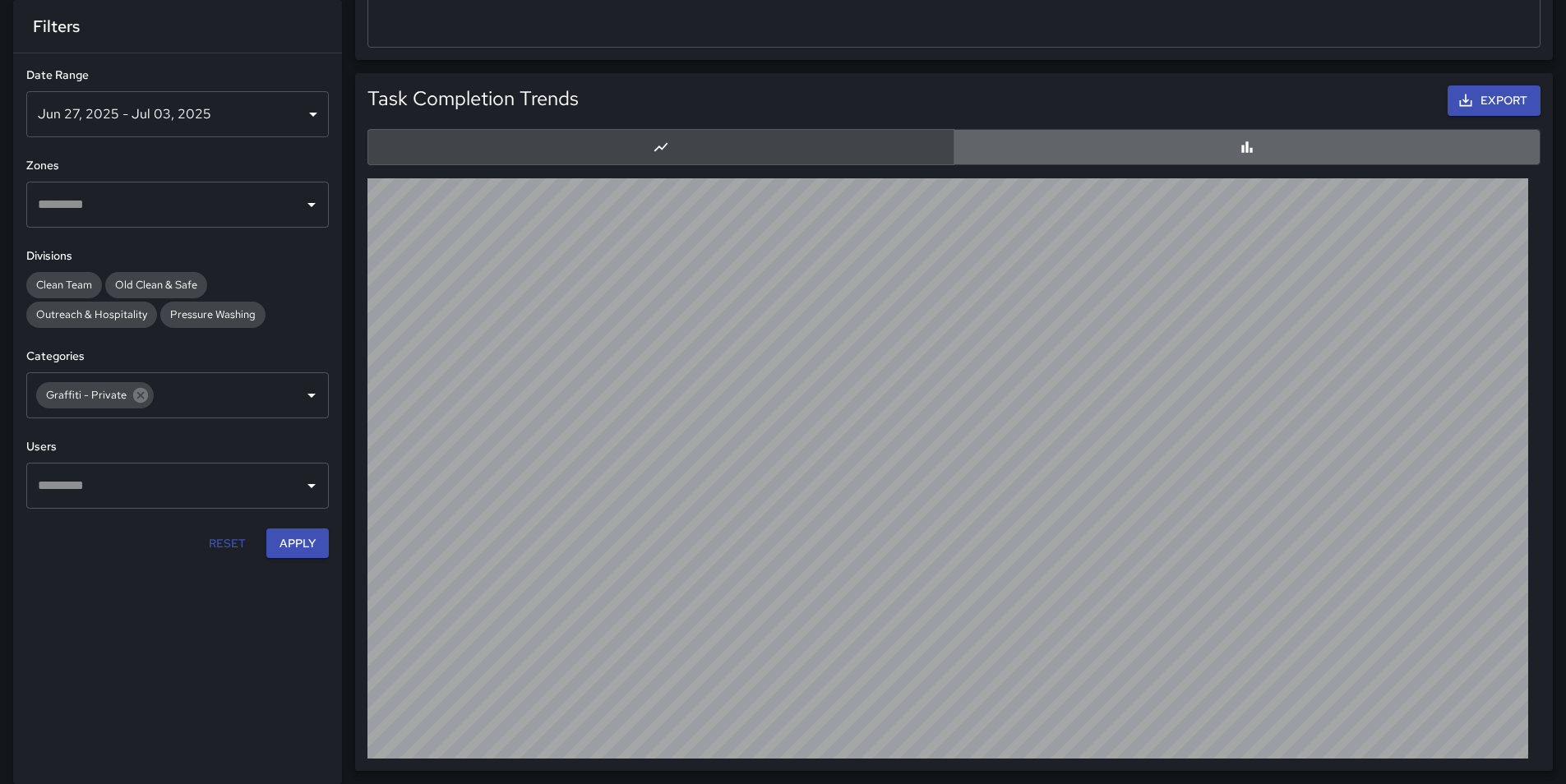 click at bounding box center [1247, 147] 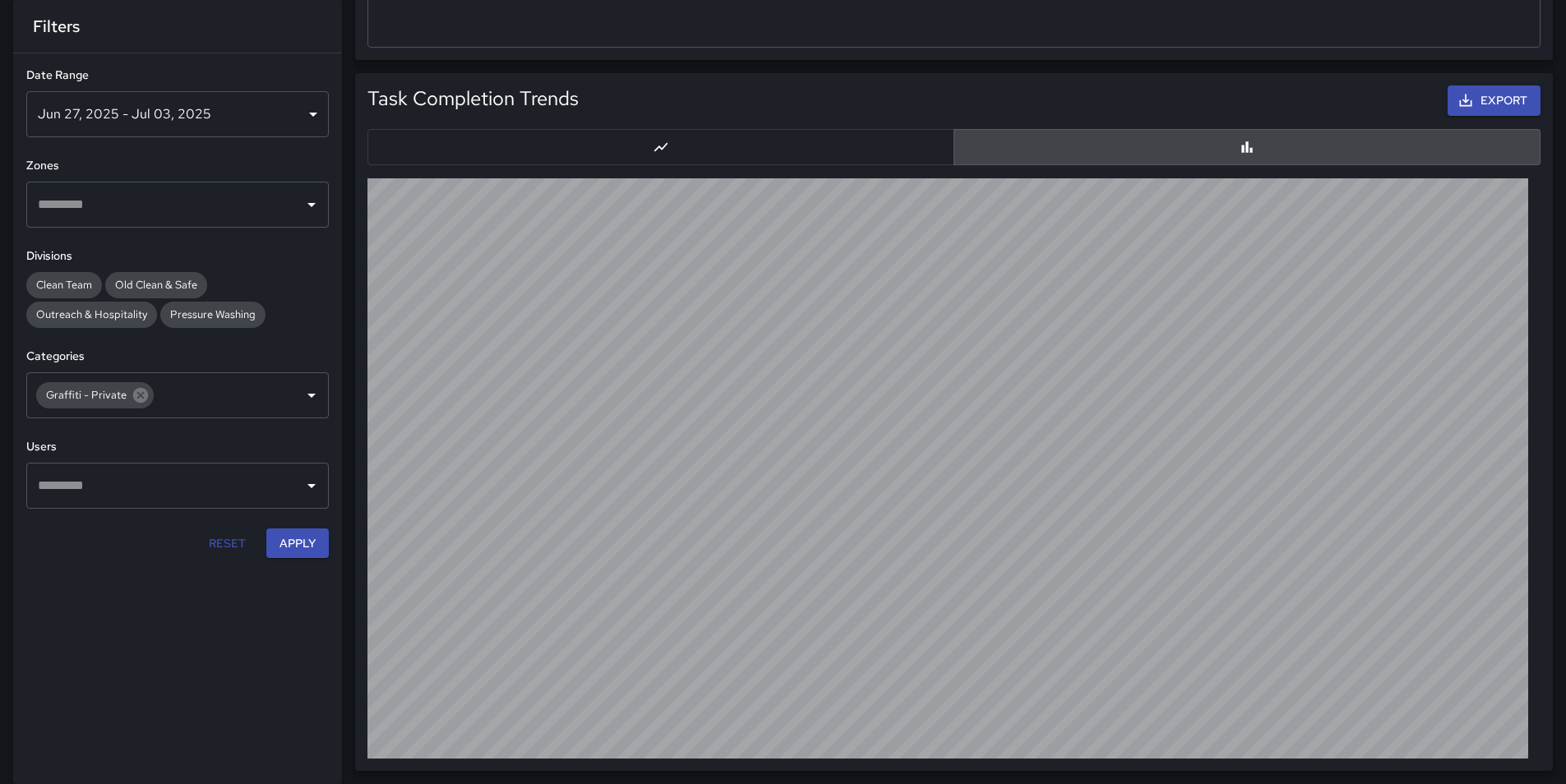click on "Jun 27, 2025 - Jul 03, 2025" at bounding box center (178, 113) 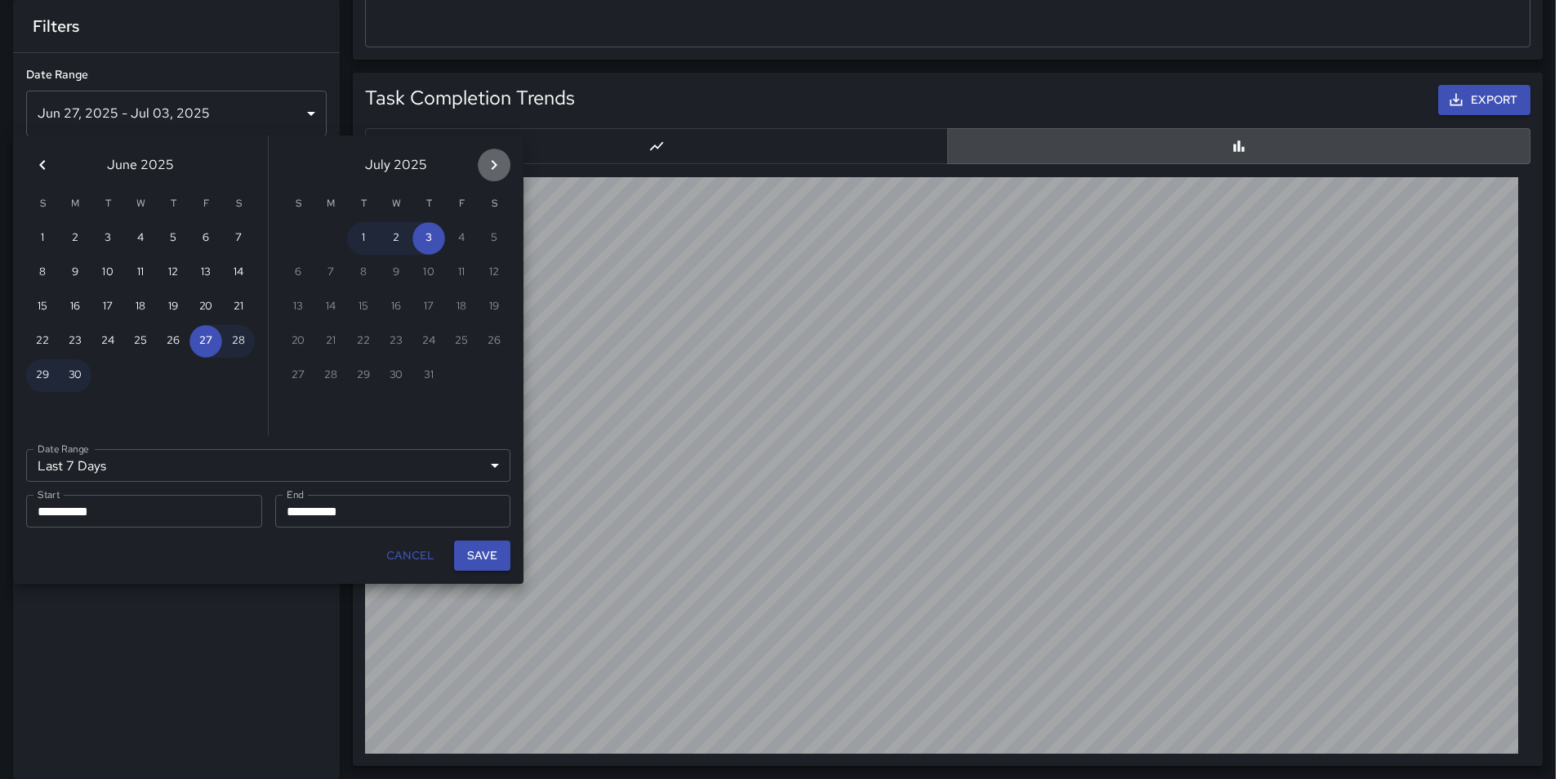 click at bounding box center (494, 165) 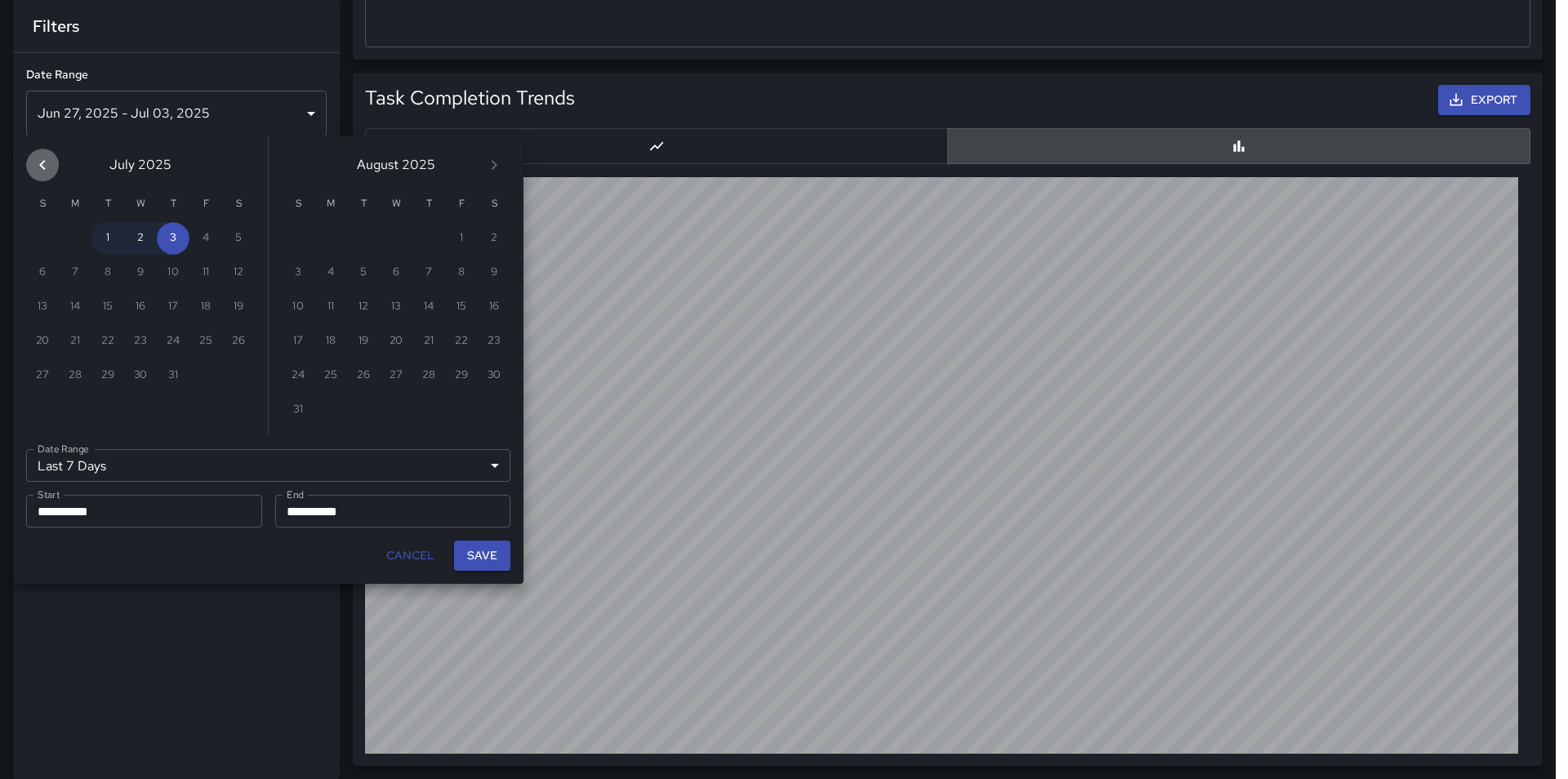 click at bounding box center [42, 165] 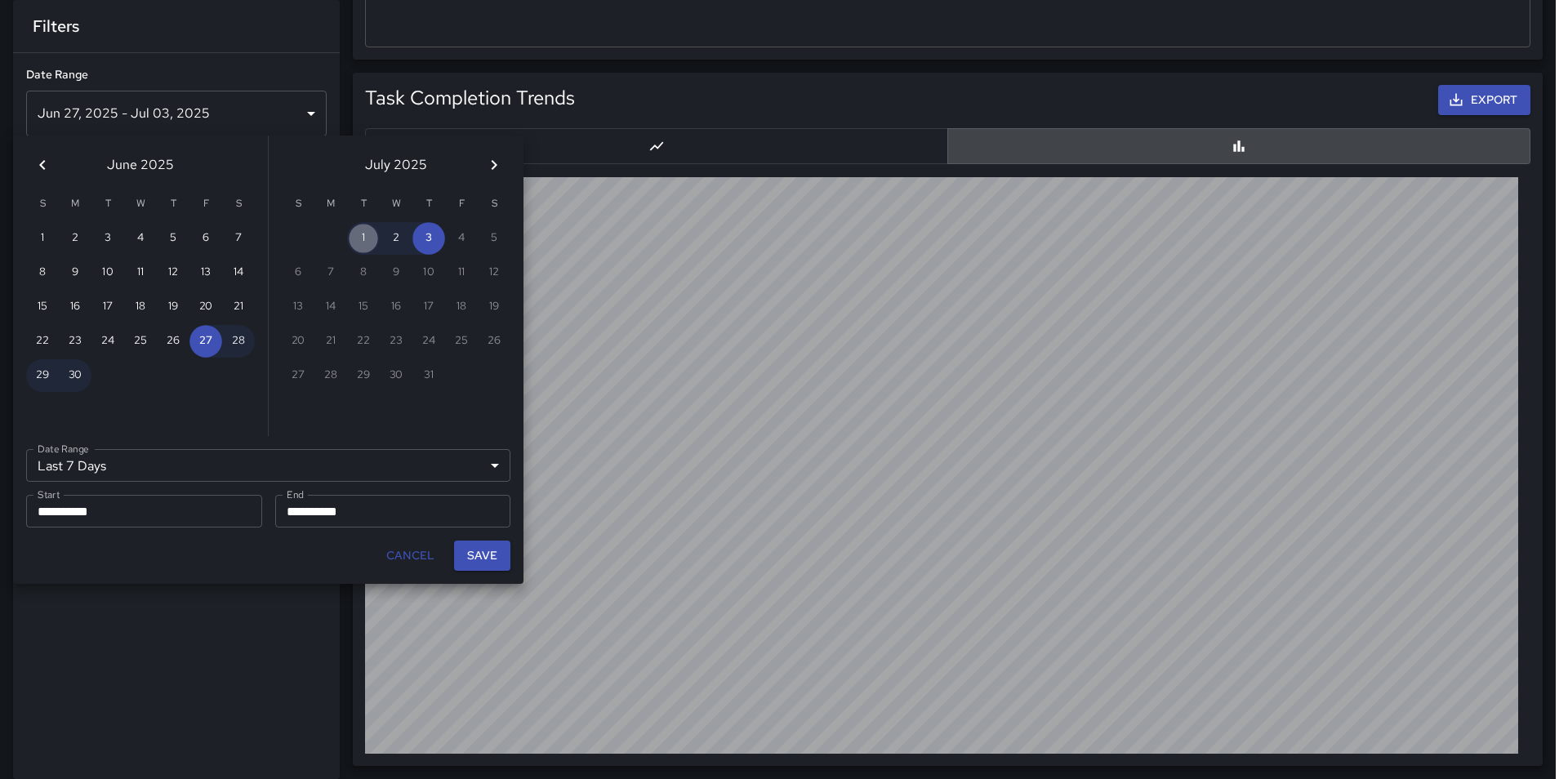 click on "1" at bounding box center (363, 238) 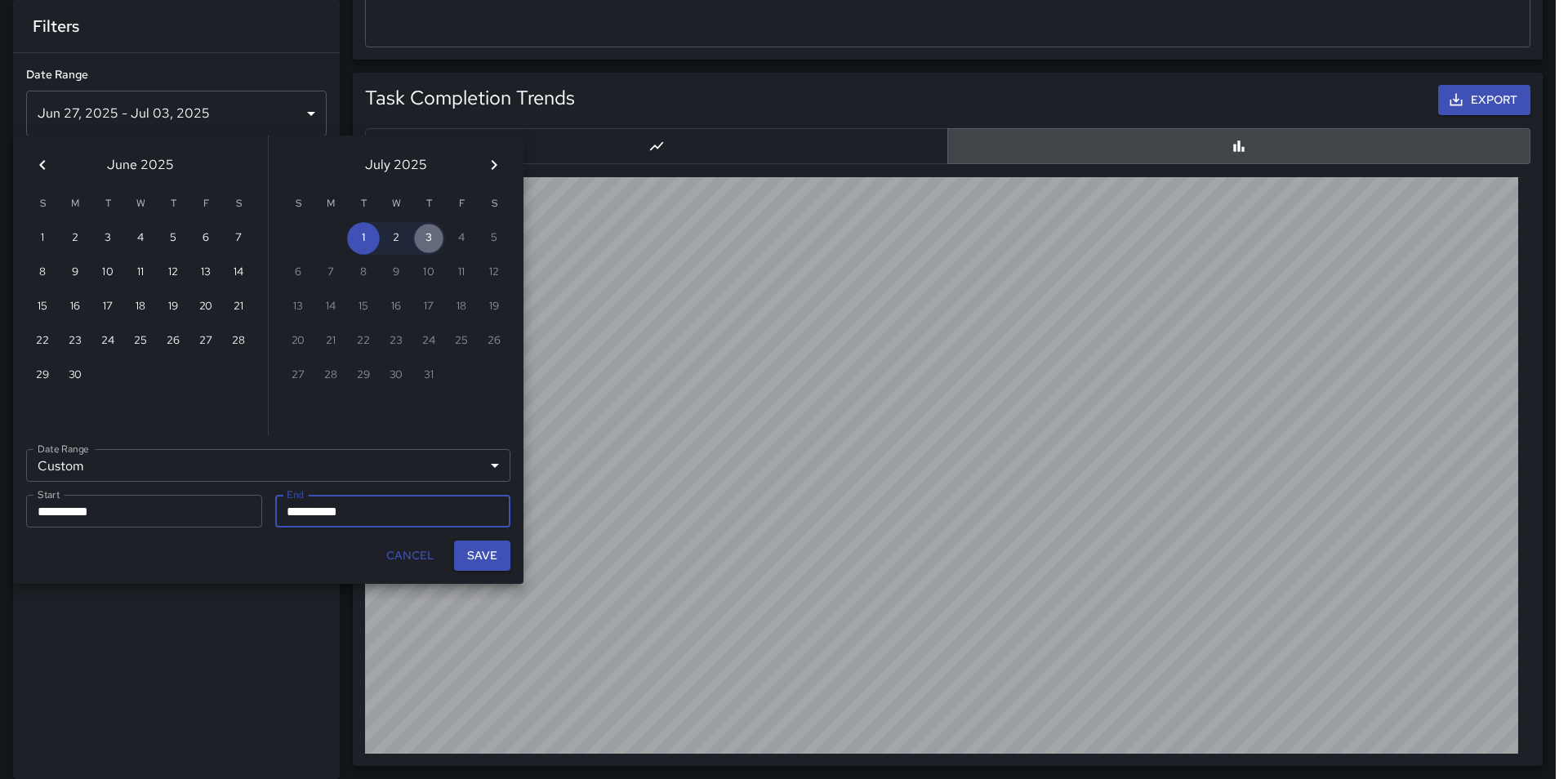 click on "3" at bounding box center [429, 238] 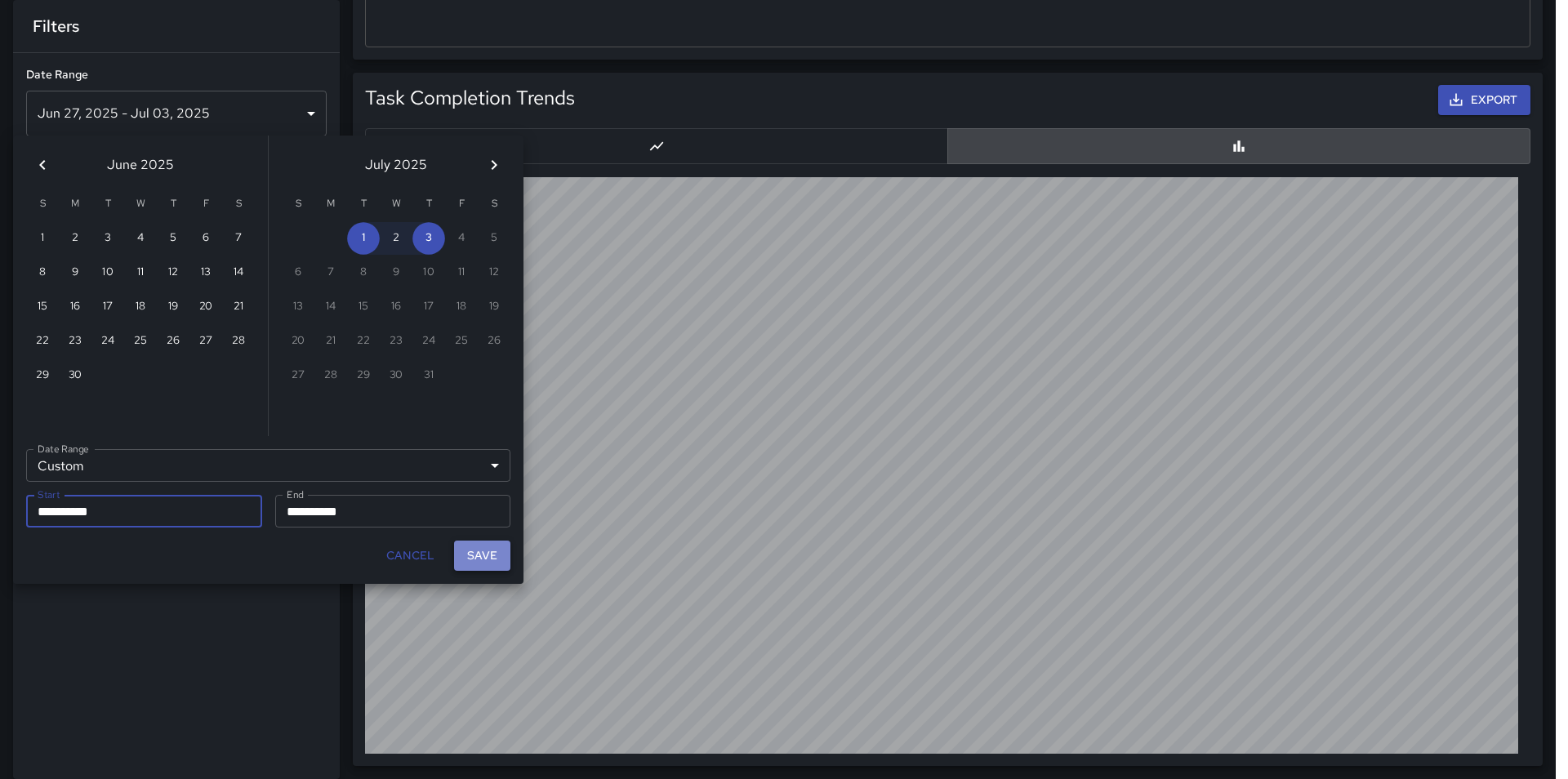 click on "Save" at bounding box center (482, 555) 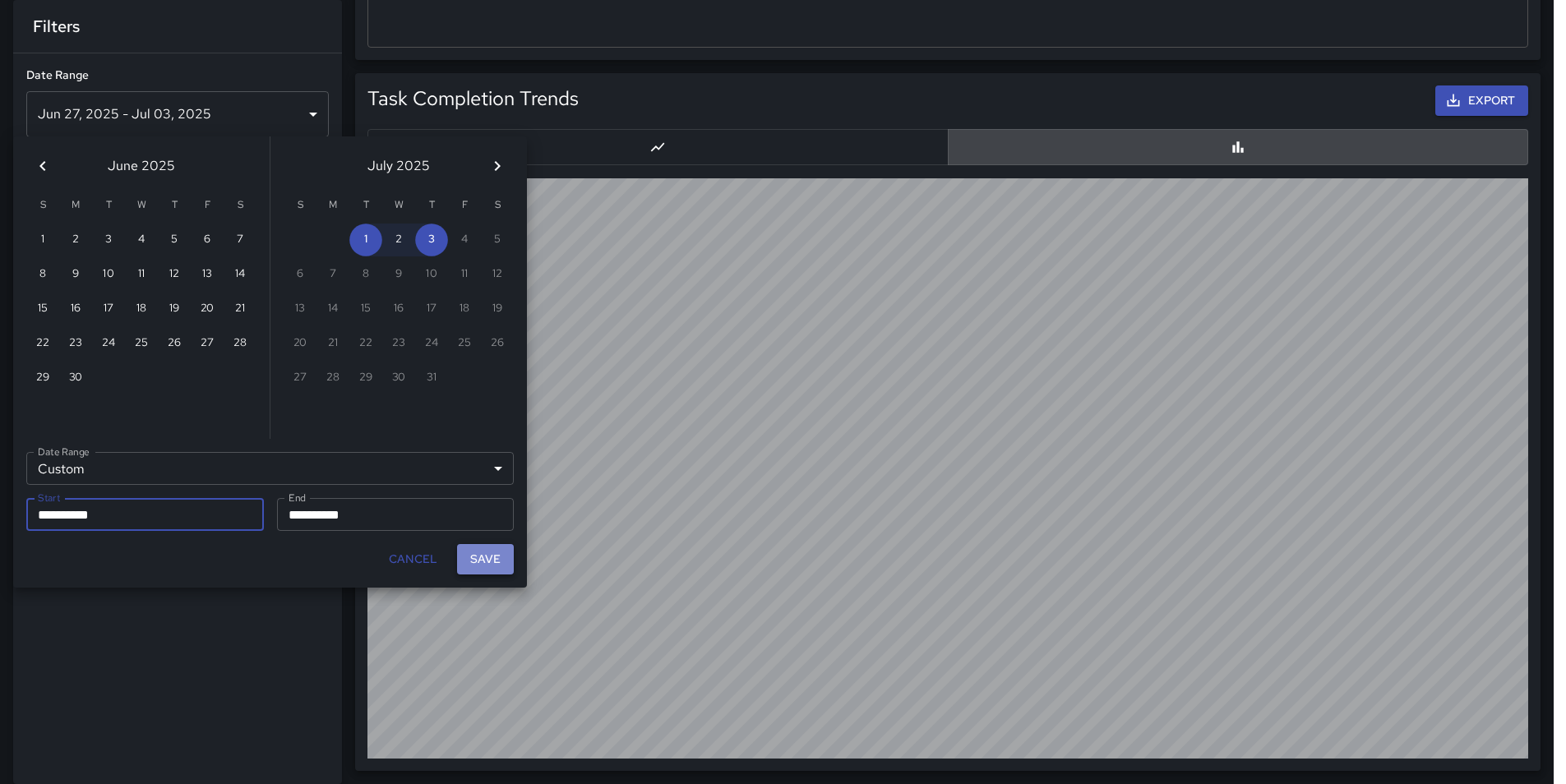 scroll, scrollTop: 13, scrollLeft: 13, axis: both 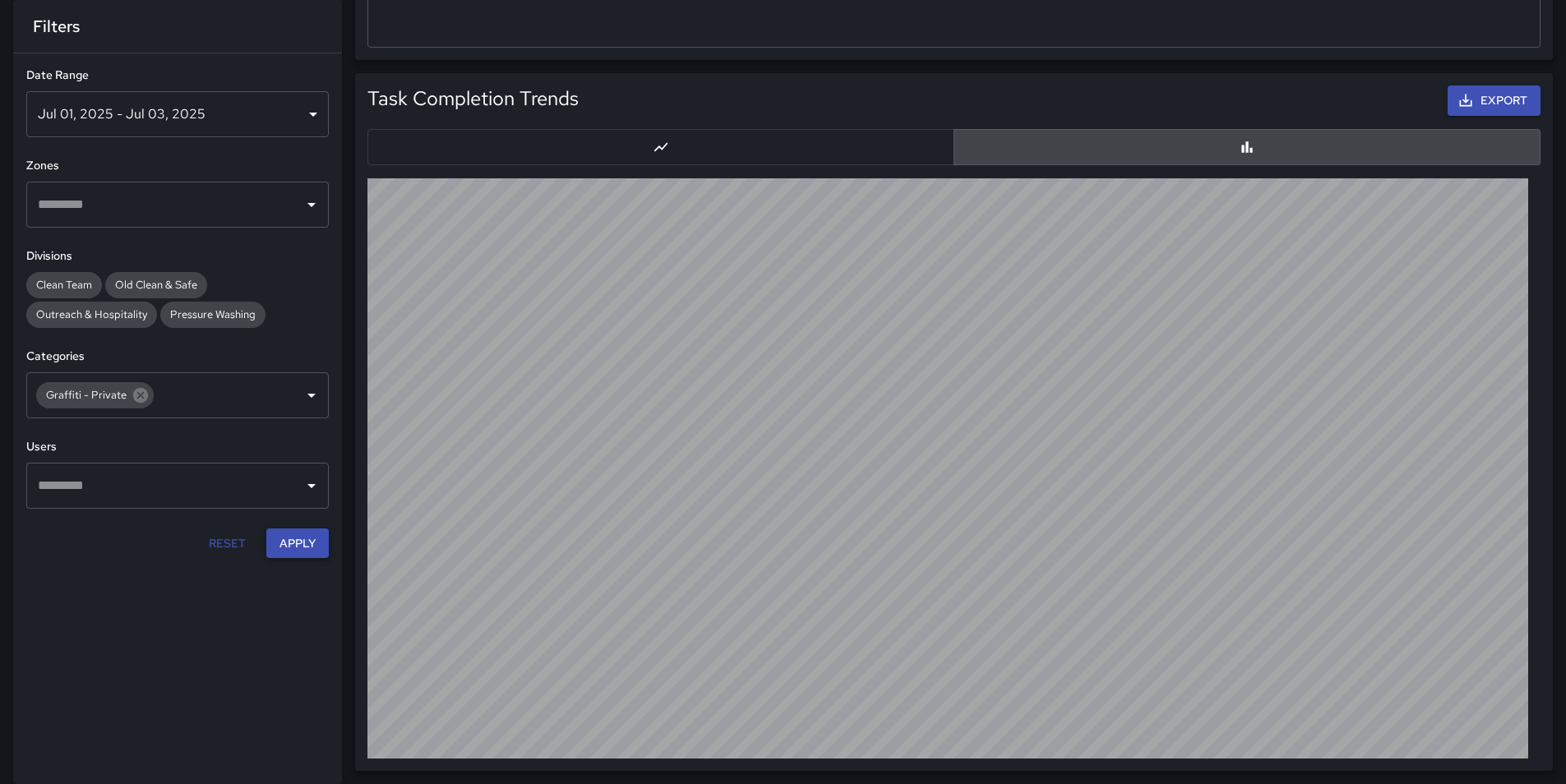 click on "Apply" at bounding box center [298, 542] 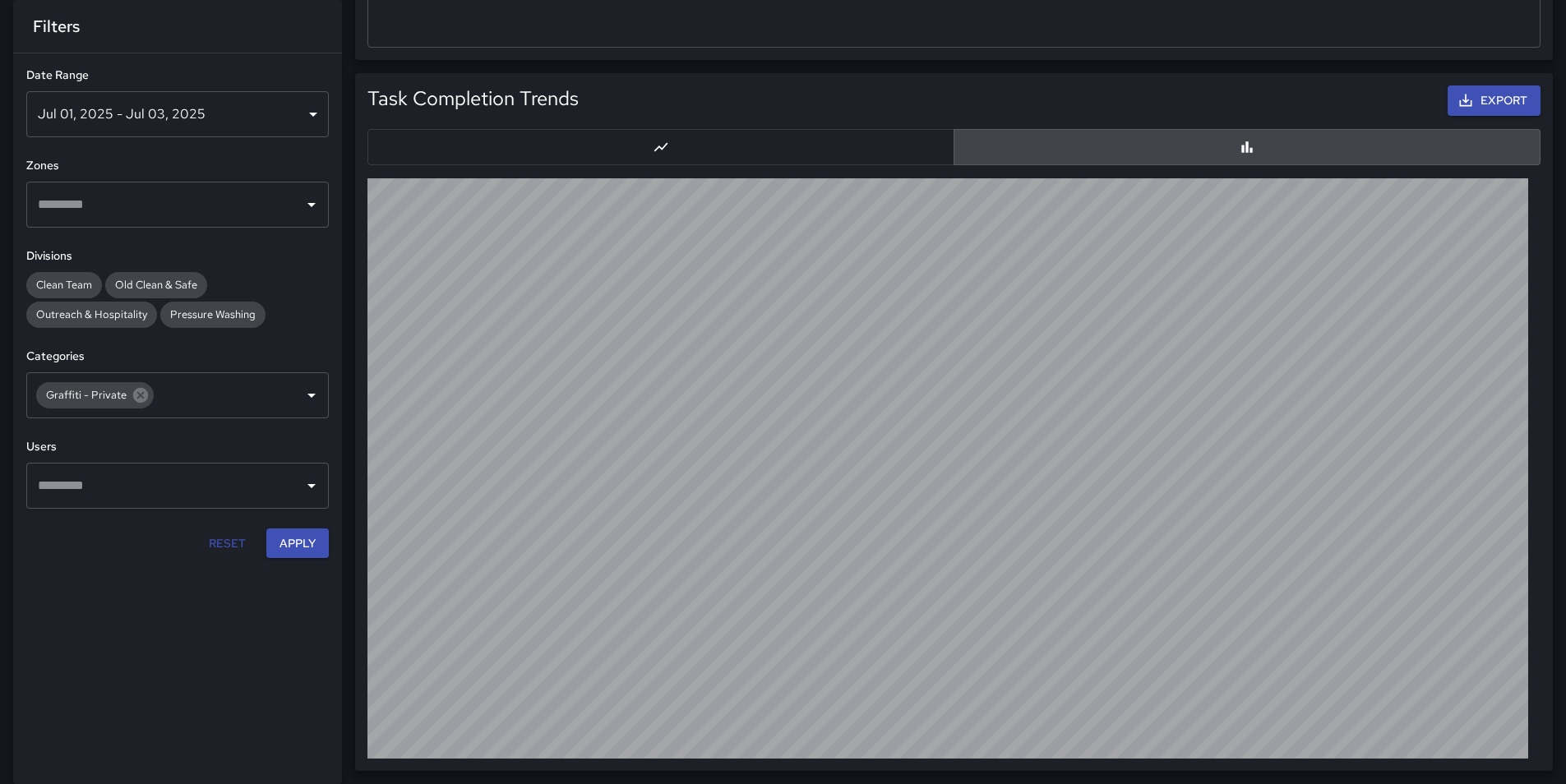 click on "Jul 01, 2025 - Jul 03, 2025" at bounding box center [178, 113] 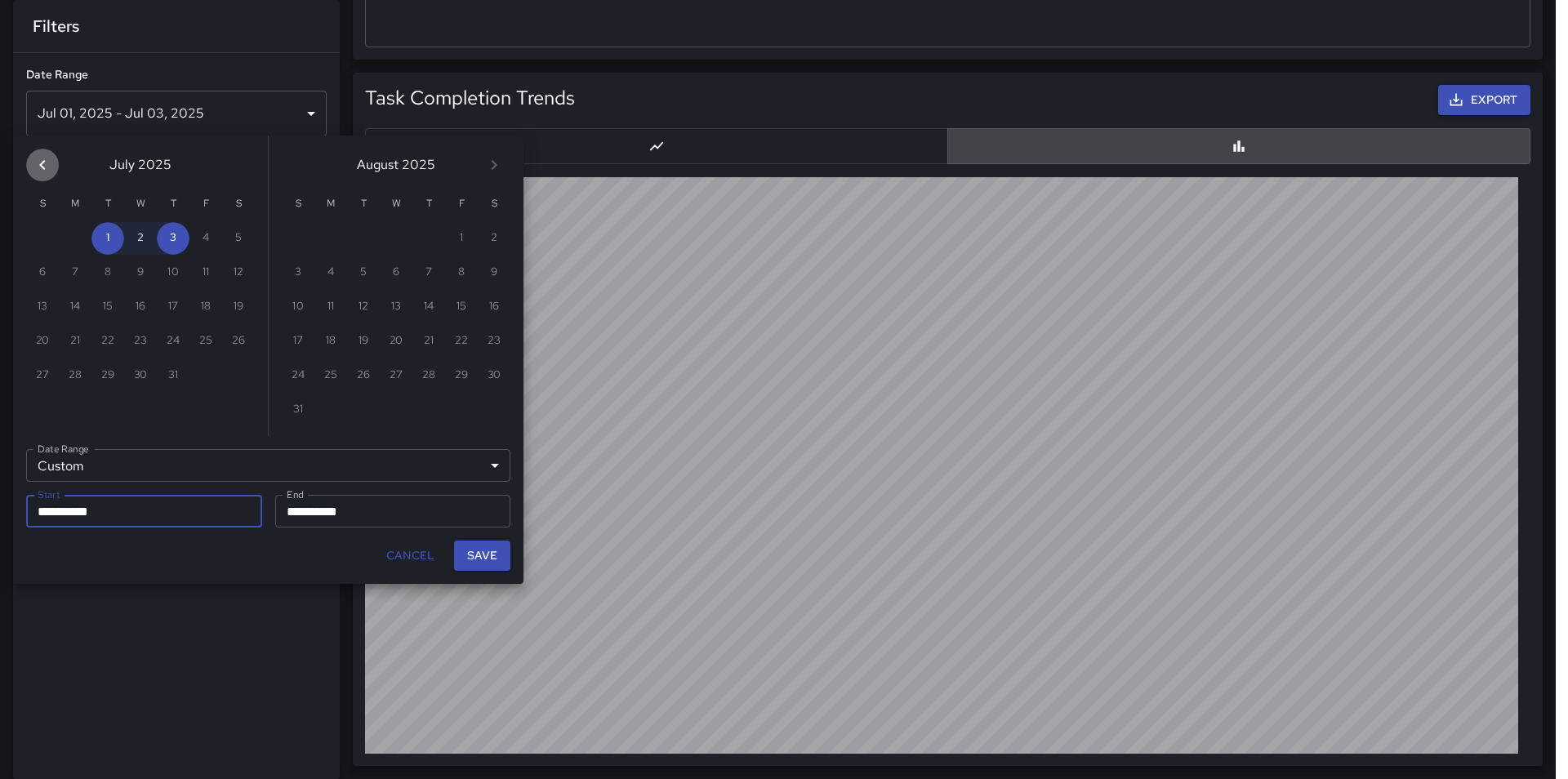 click at bounding box center (42, 165) 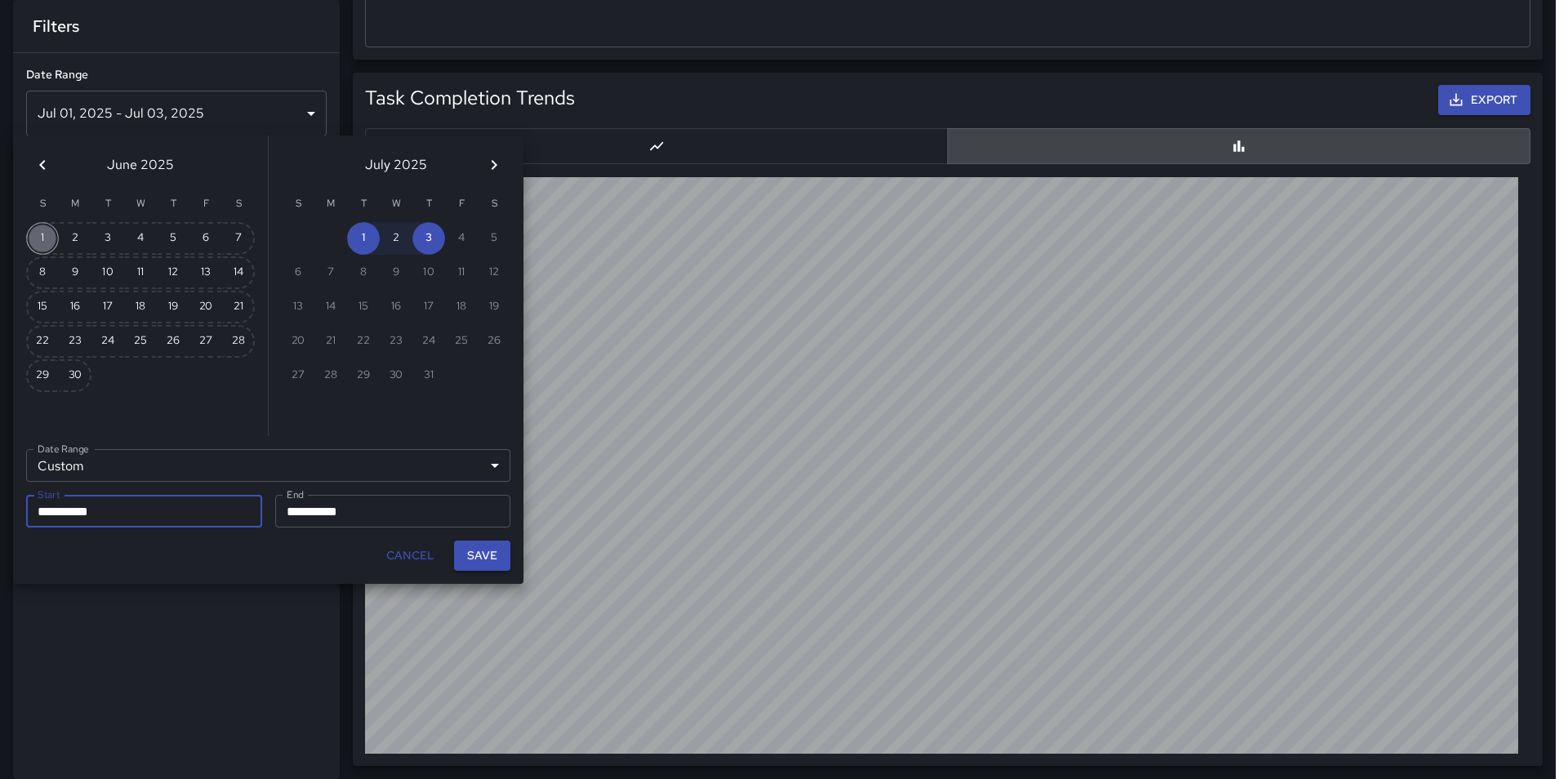 click on "1" at bounding box center [42, 238] 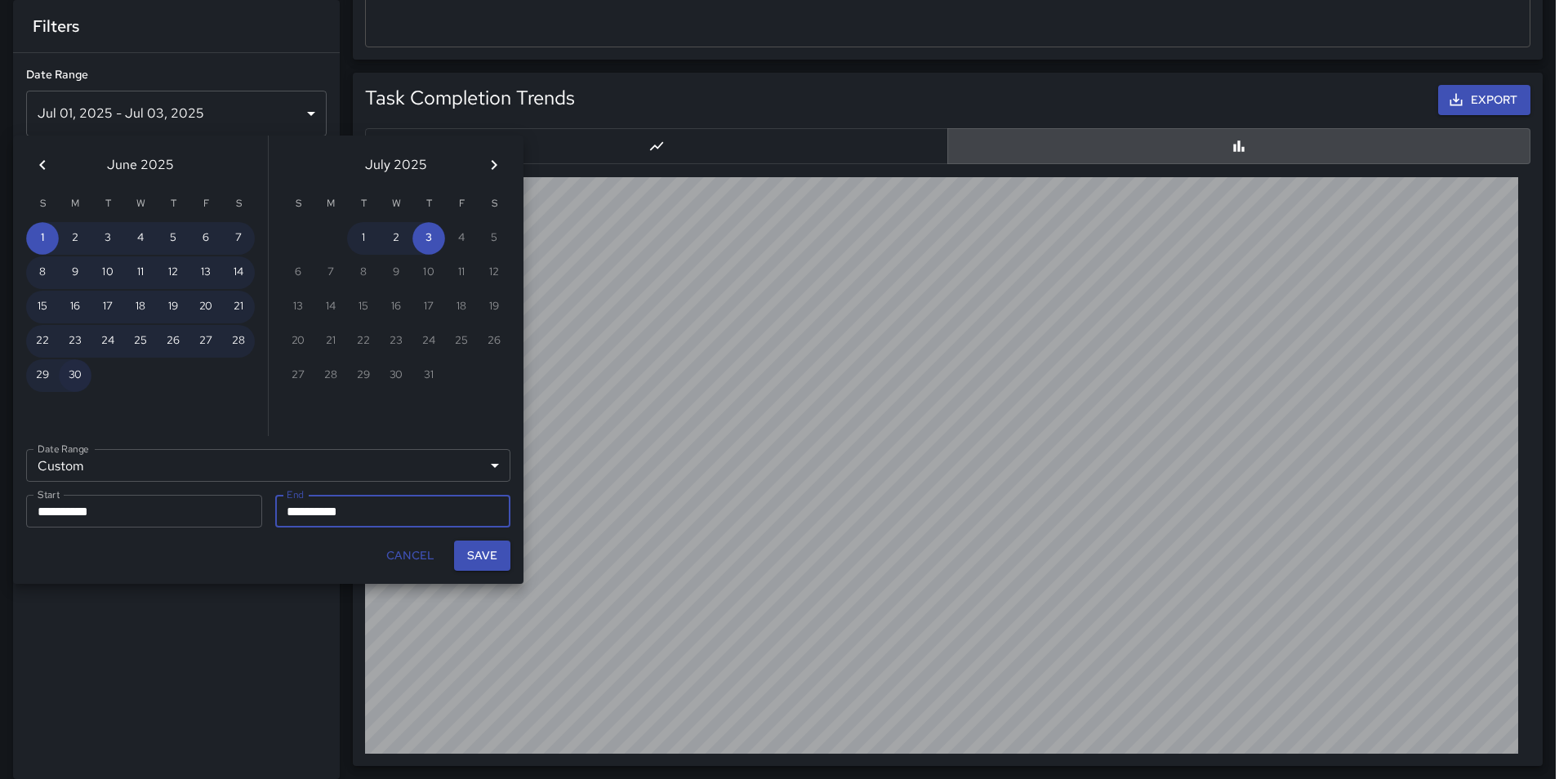 click on "30" at bounding box center [75, 376] 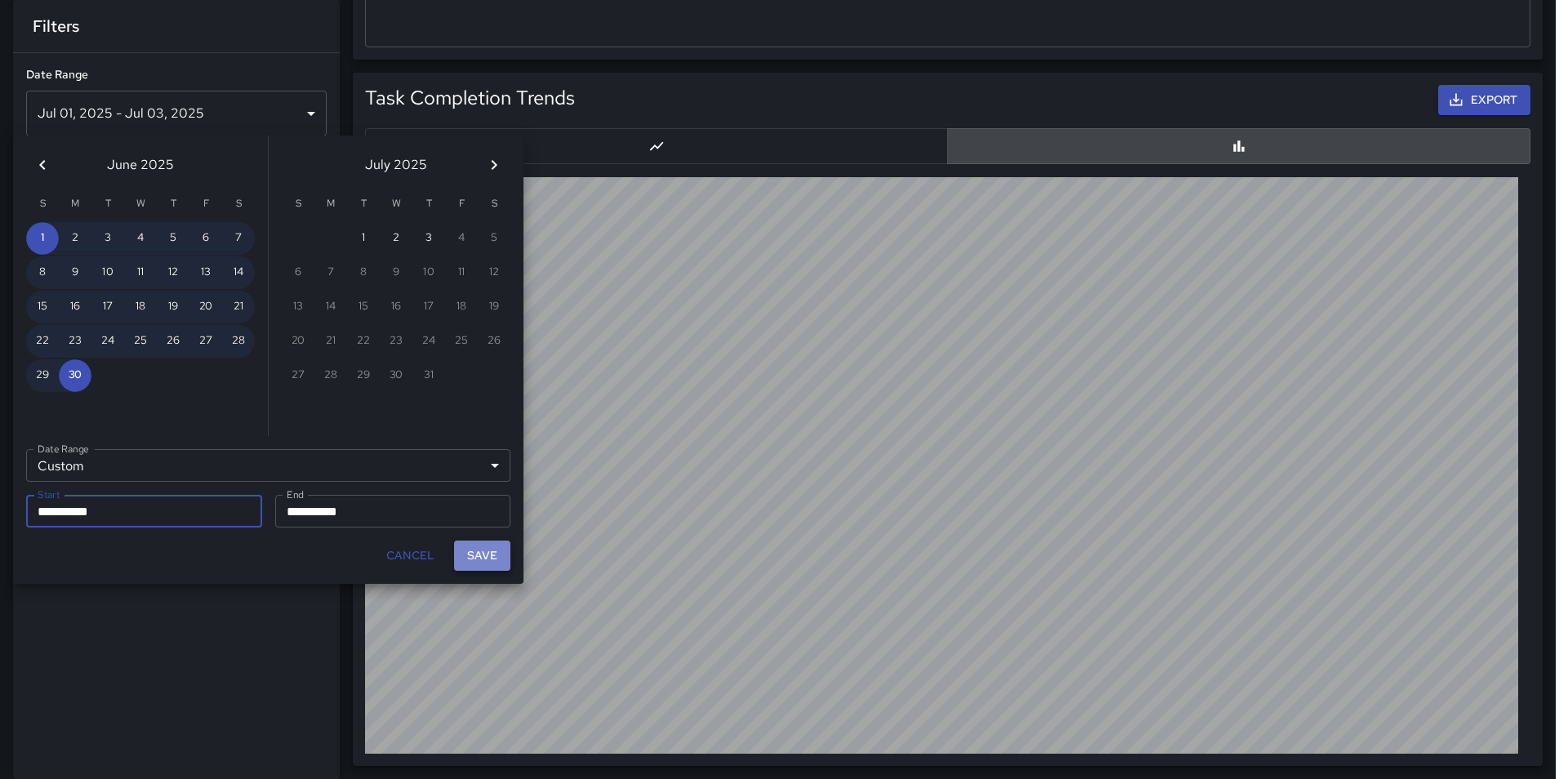 click on "Save" at bounding box center (482, 555) 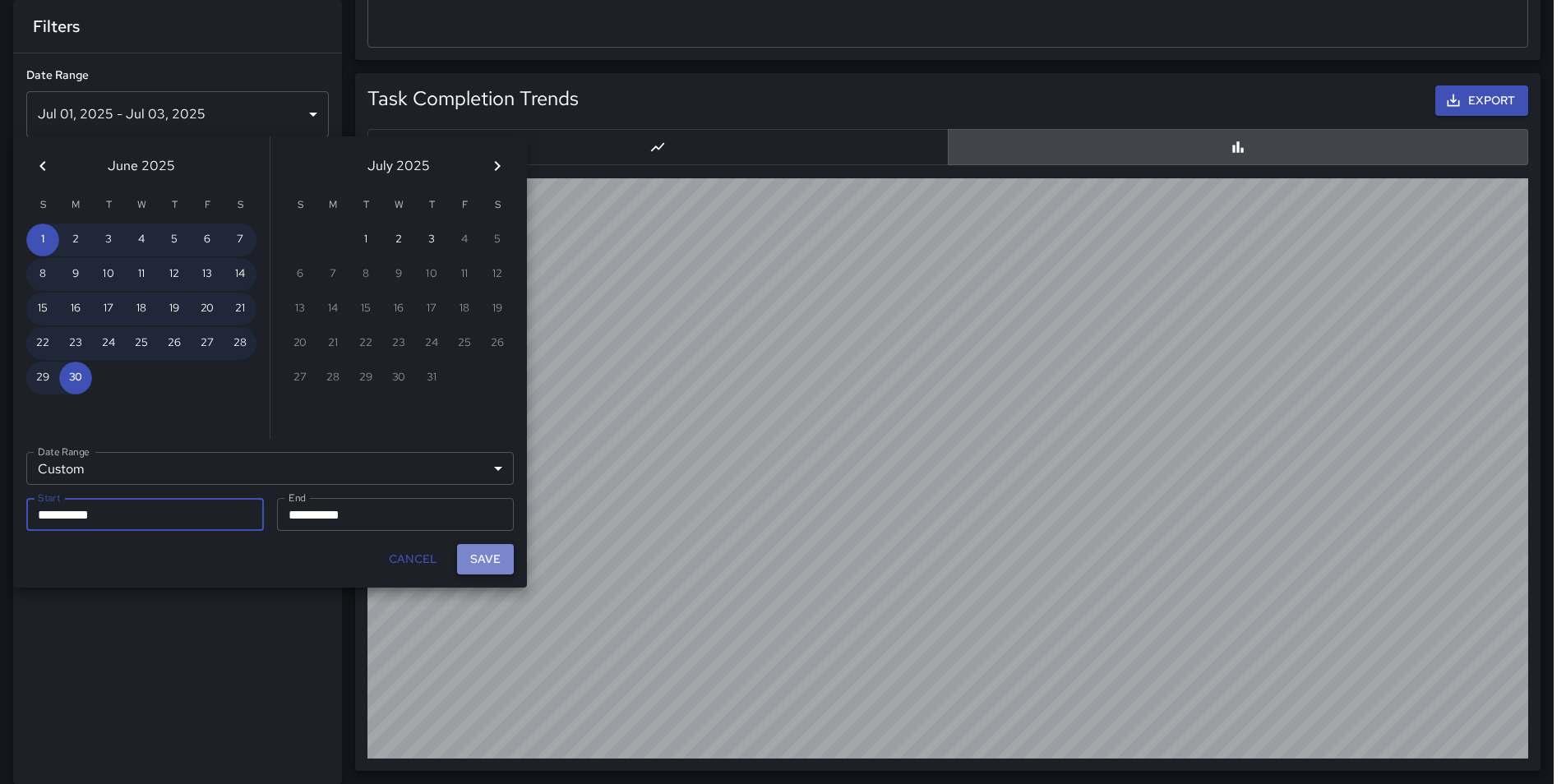 scroll, scrollTop: 13, scrollLeft: 13, axis: both 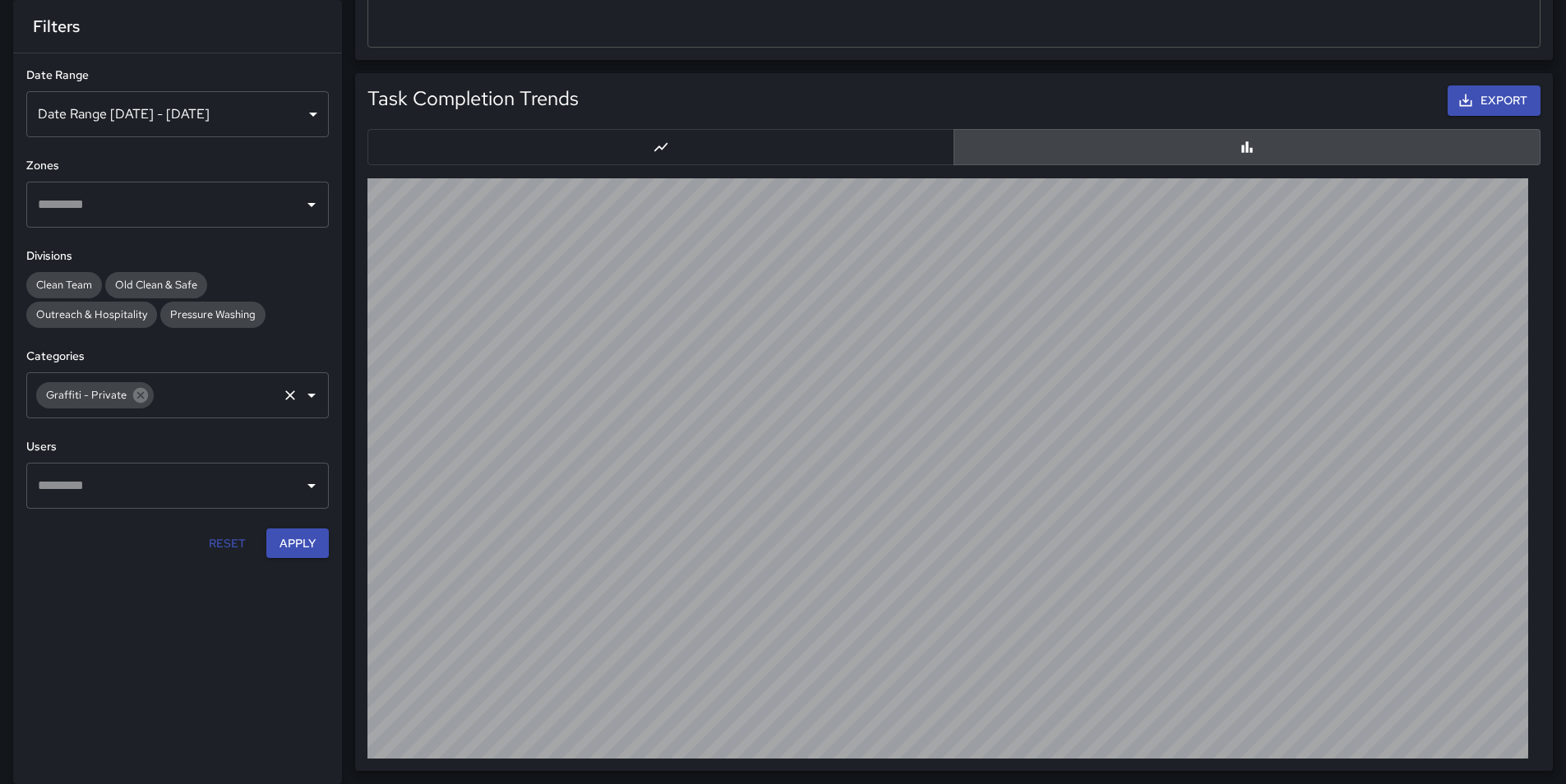 click at bounding box center [312, 394] 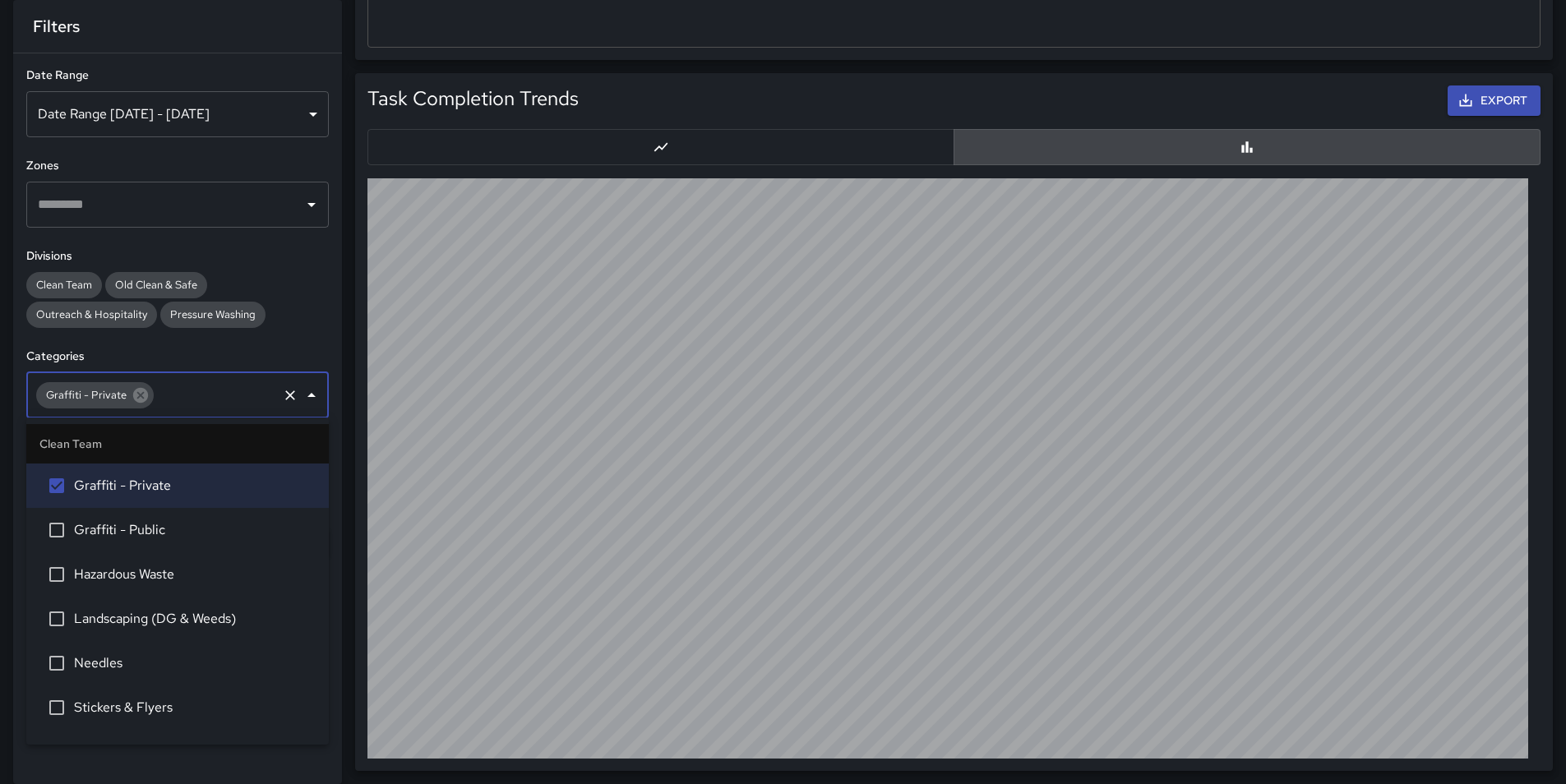 click on "Graffiti - Public" at bounding box center (195, 530) 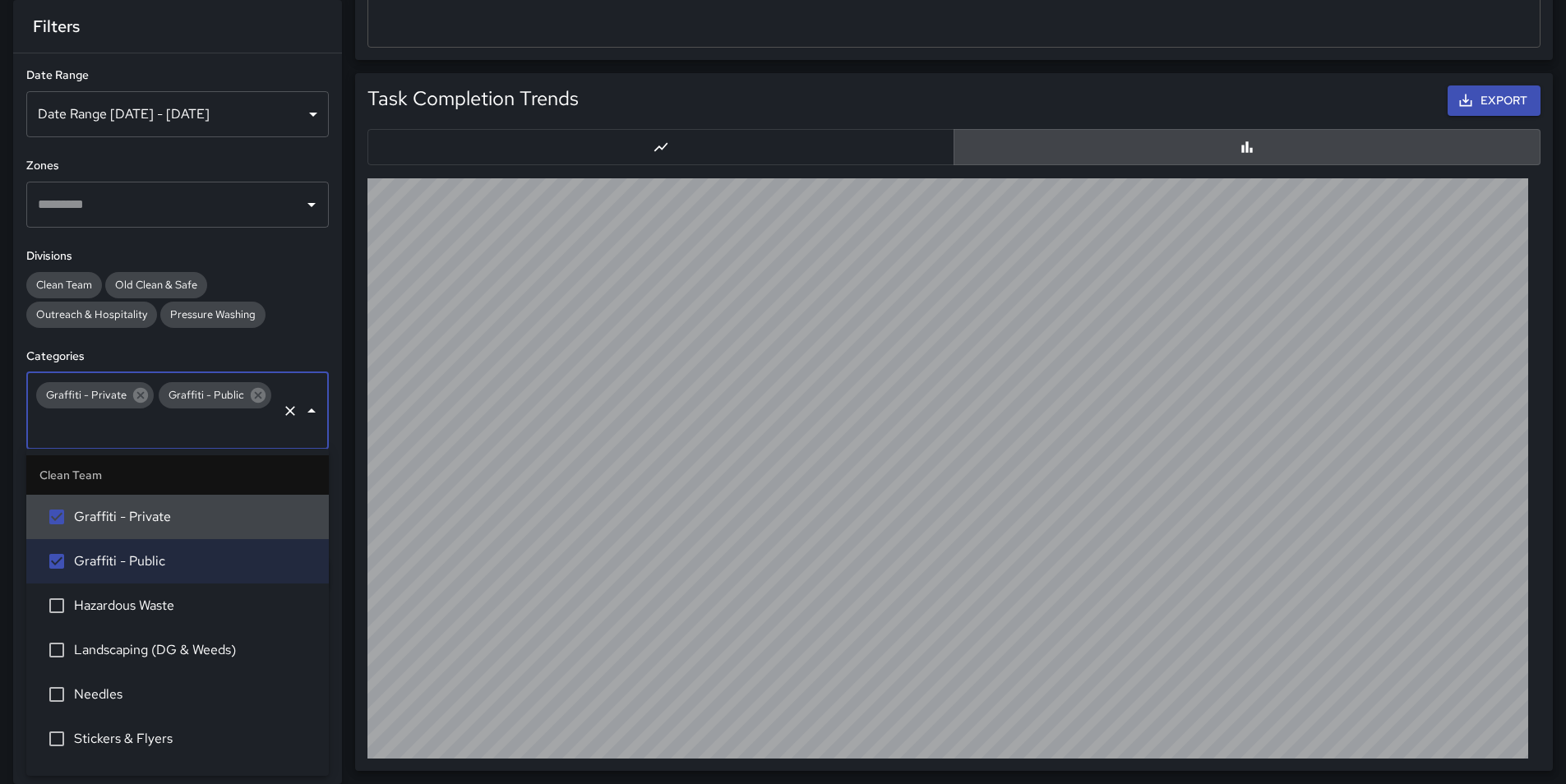 click on "**********" at bounding box center [178, 328] 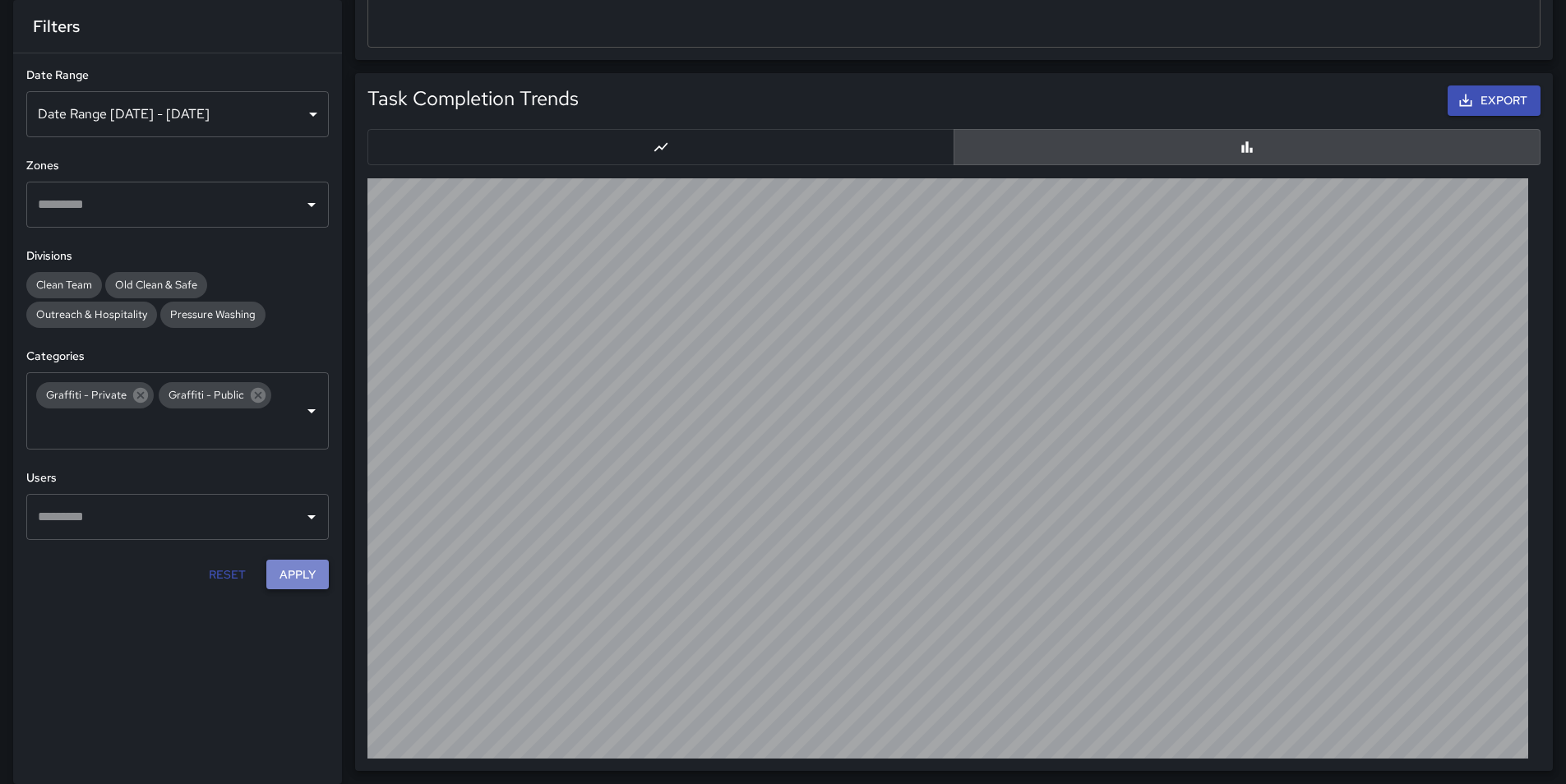 click on "Apply" at bounding box center [298, 574] 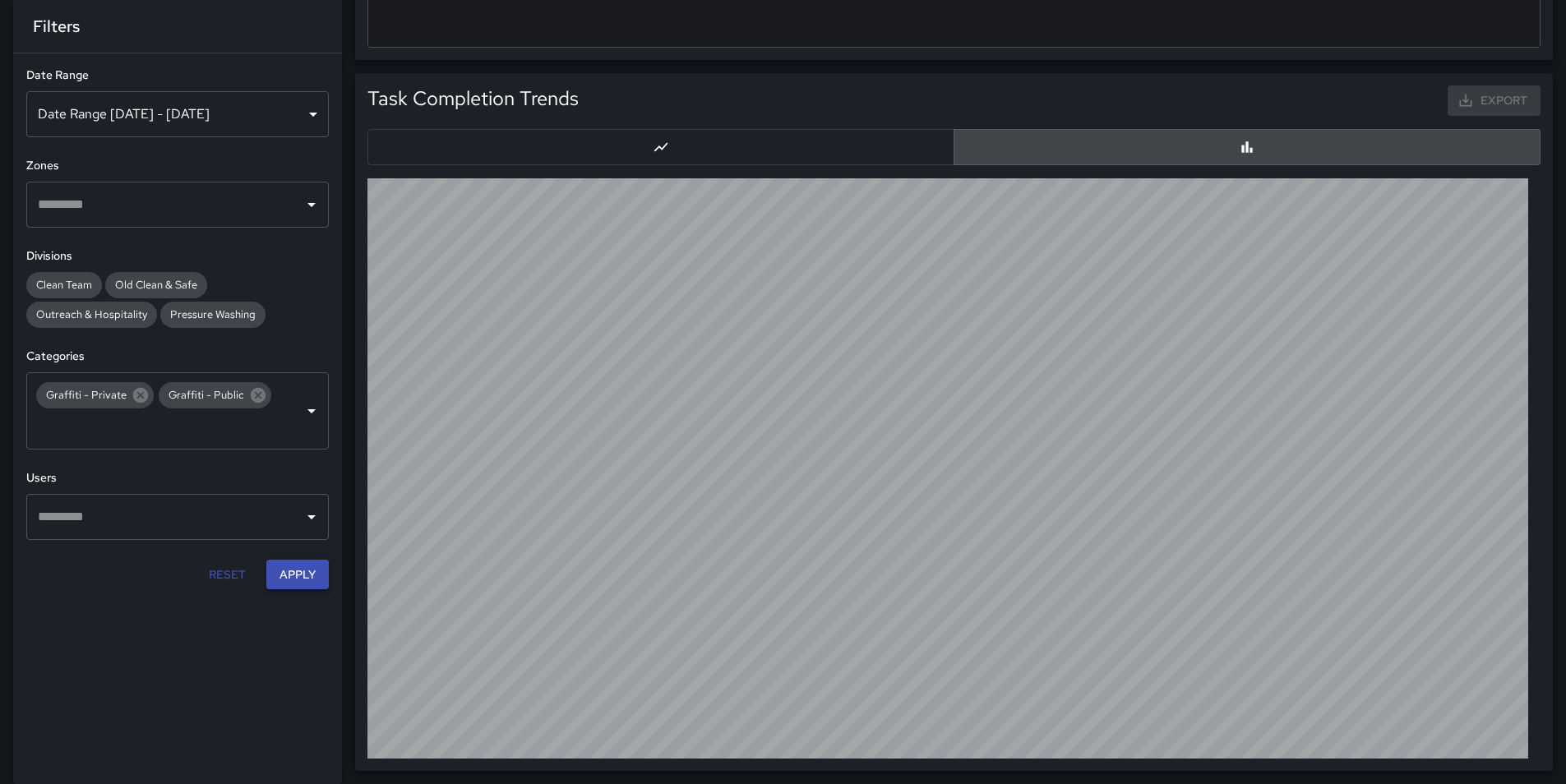 scroll, scrollTop: 1486, scrollLeft: 0, axis: vertical 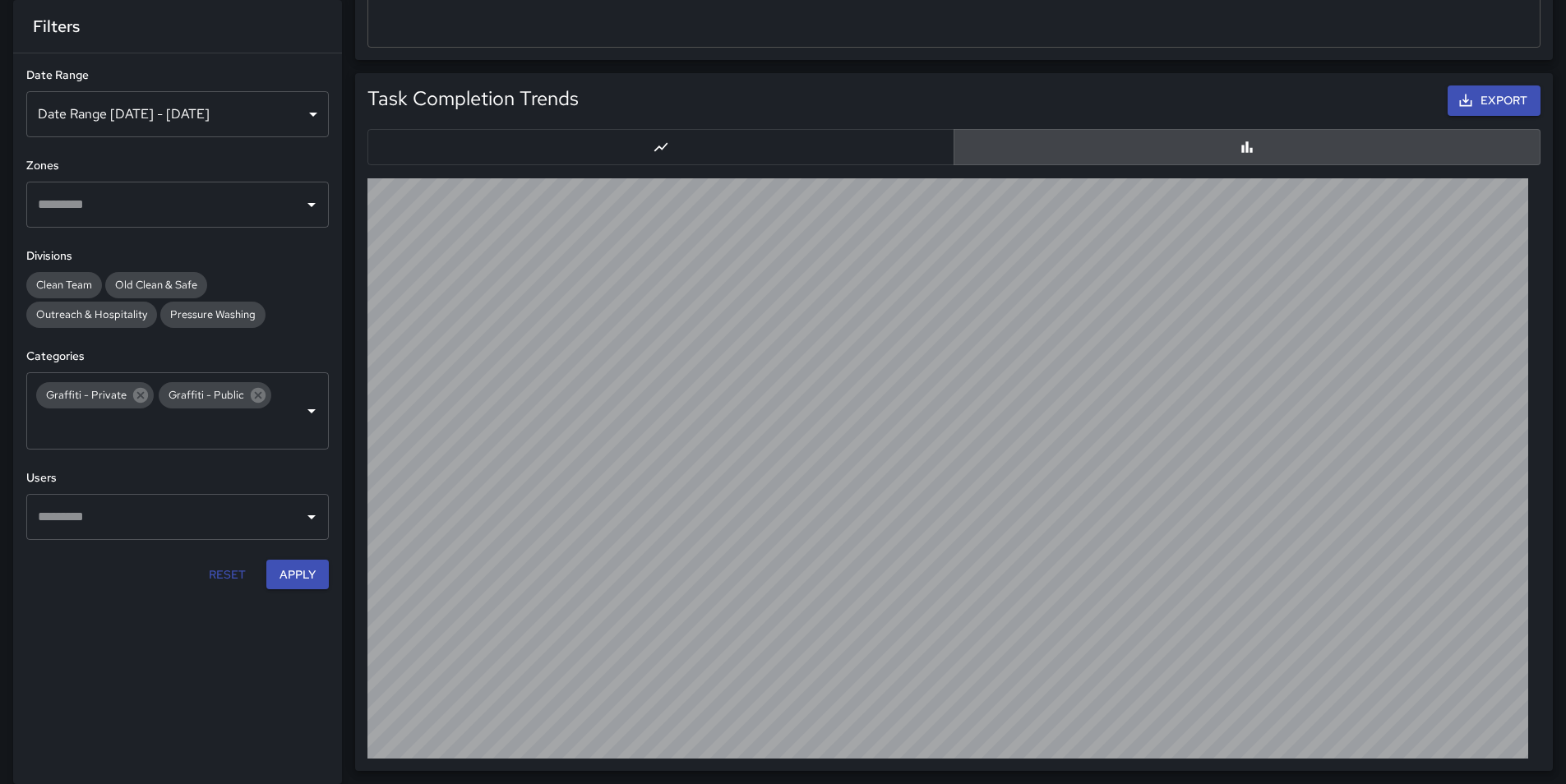 click at bounding box center [661, 147] 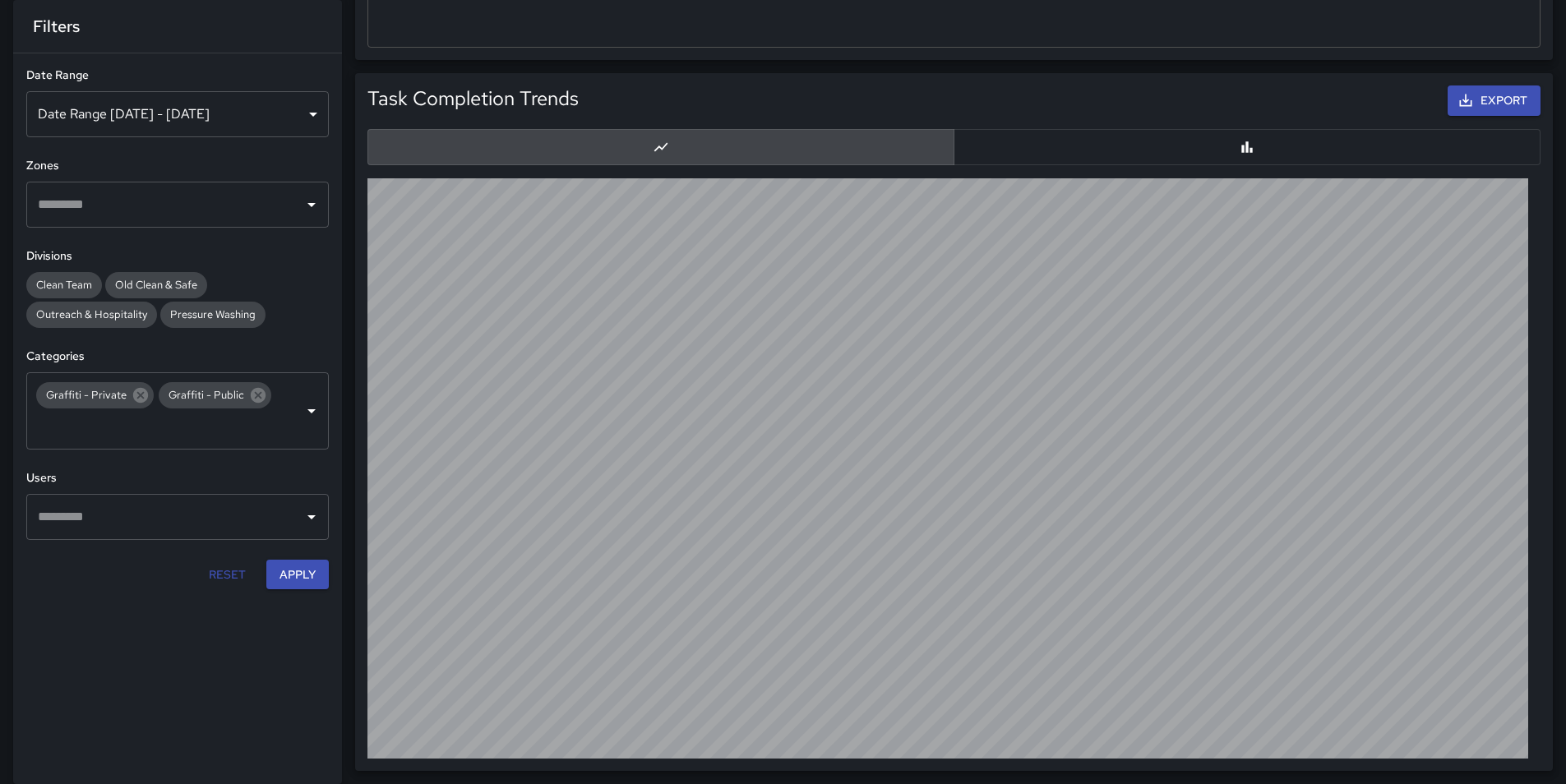 click at bounding box center [1247, 147] 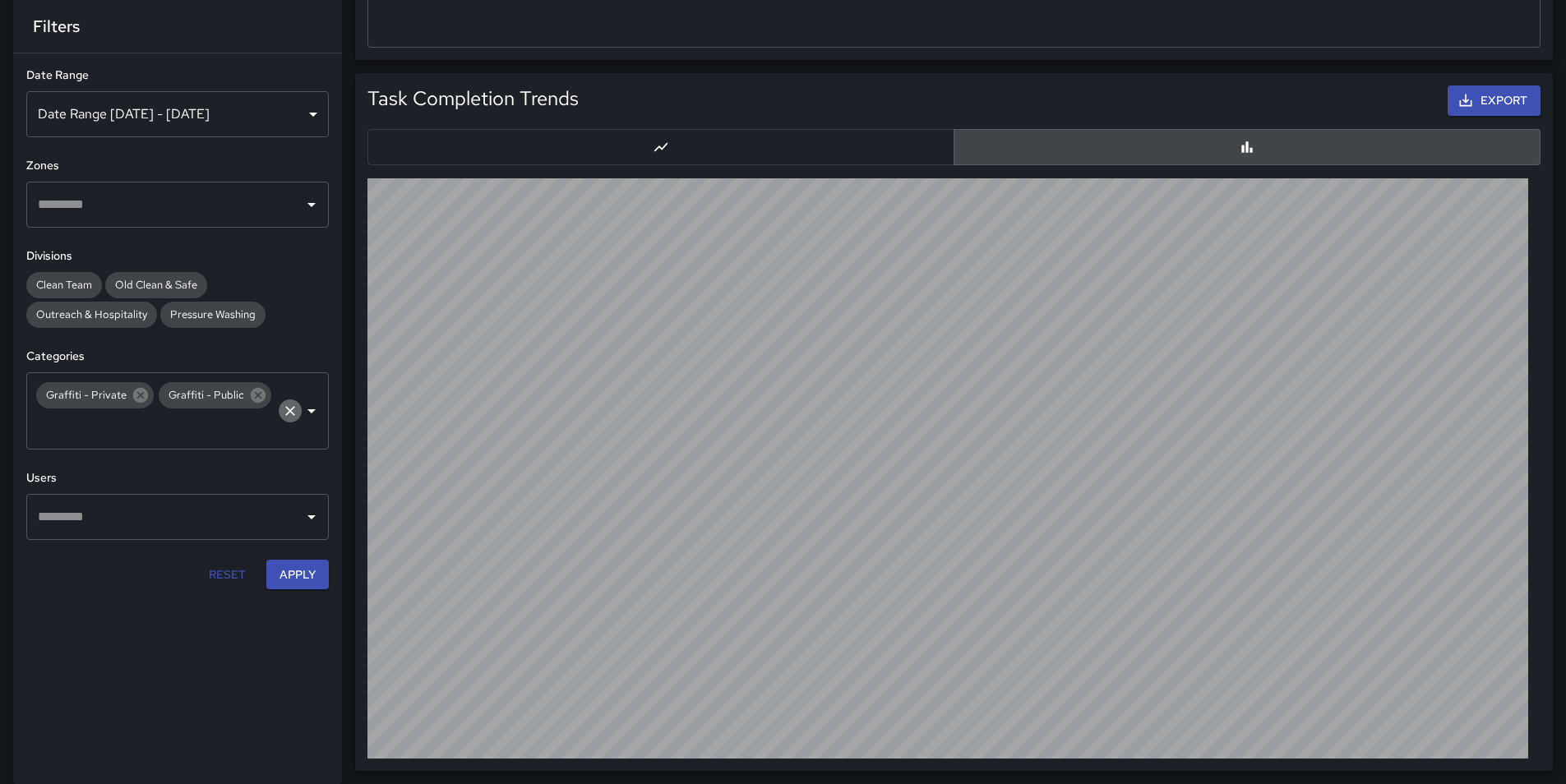 click at bounding box center (290, 411) 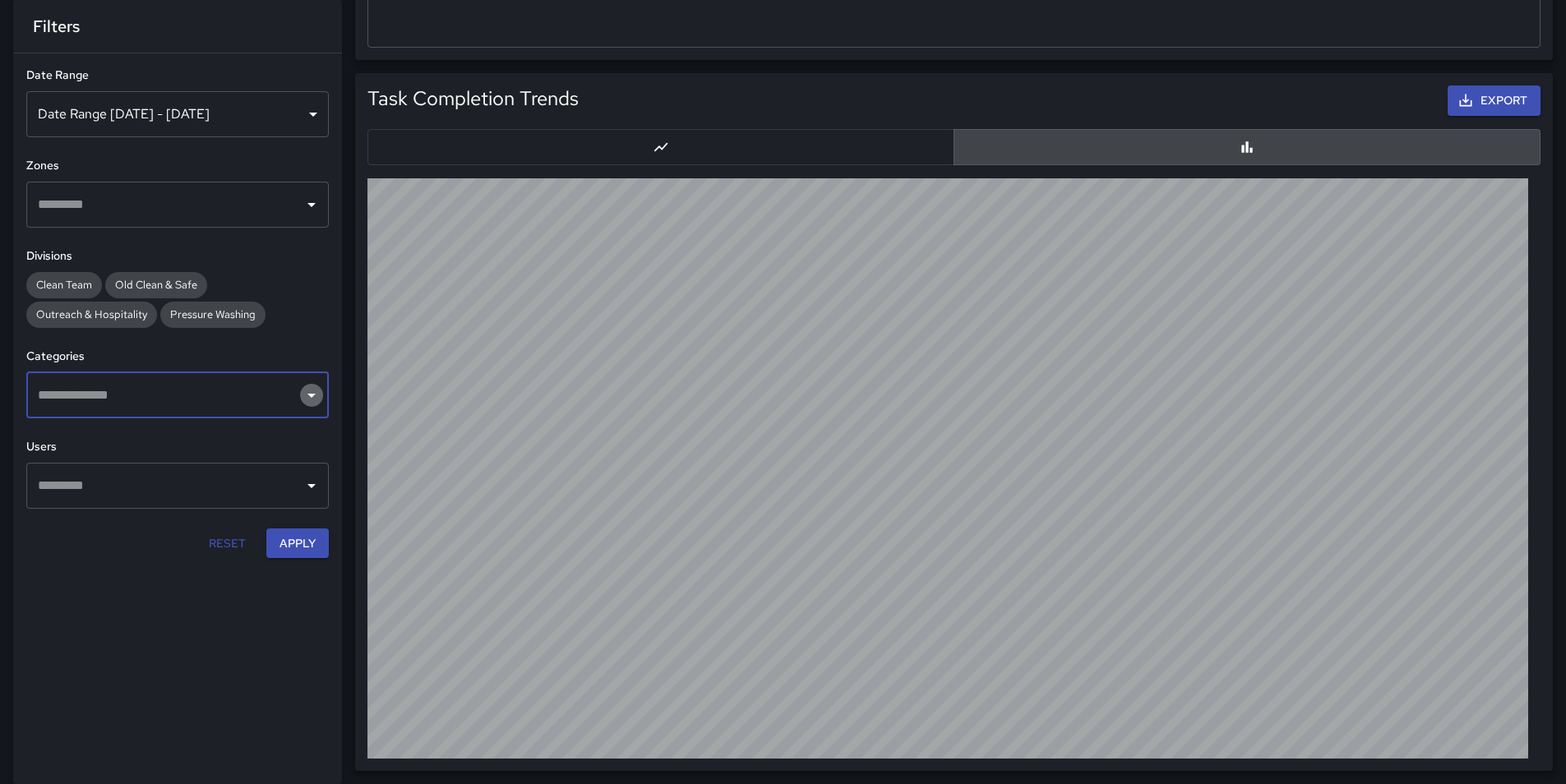 click at bounding box center (312, 394) 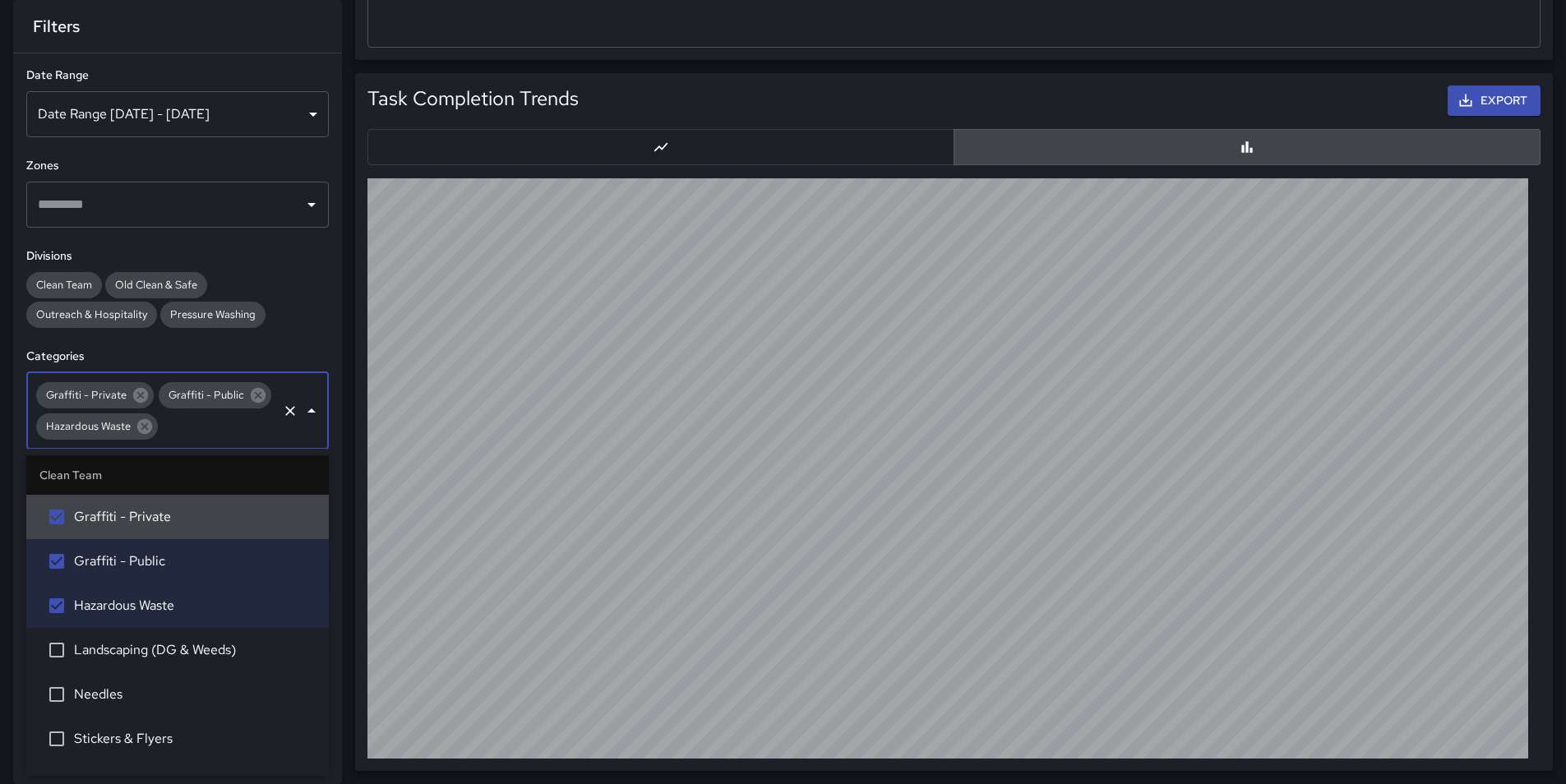 click on "Clean Team Old Clean & Safe Outreach & Hospitality Pressure Washing" at bounding box center (178, 299) 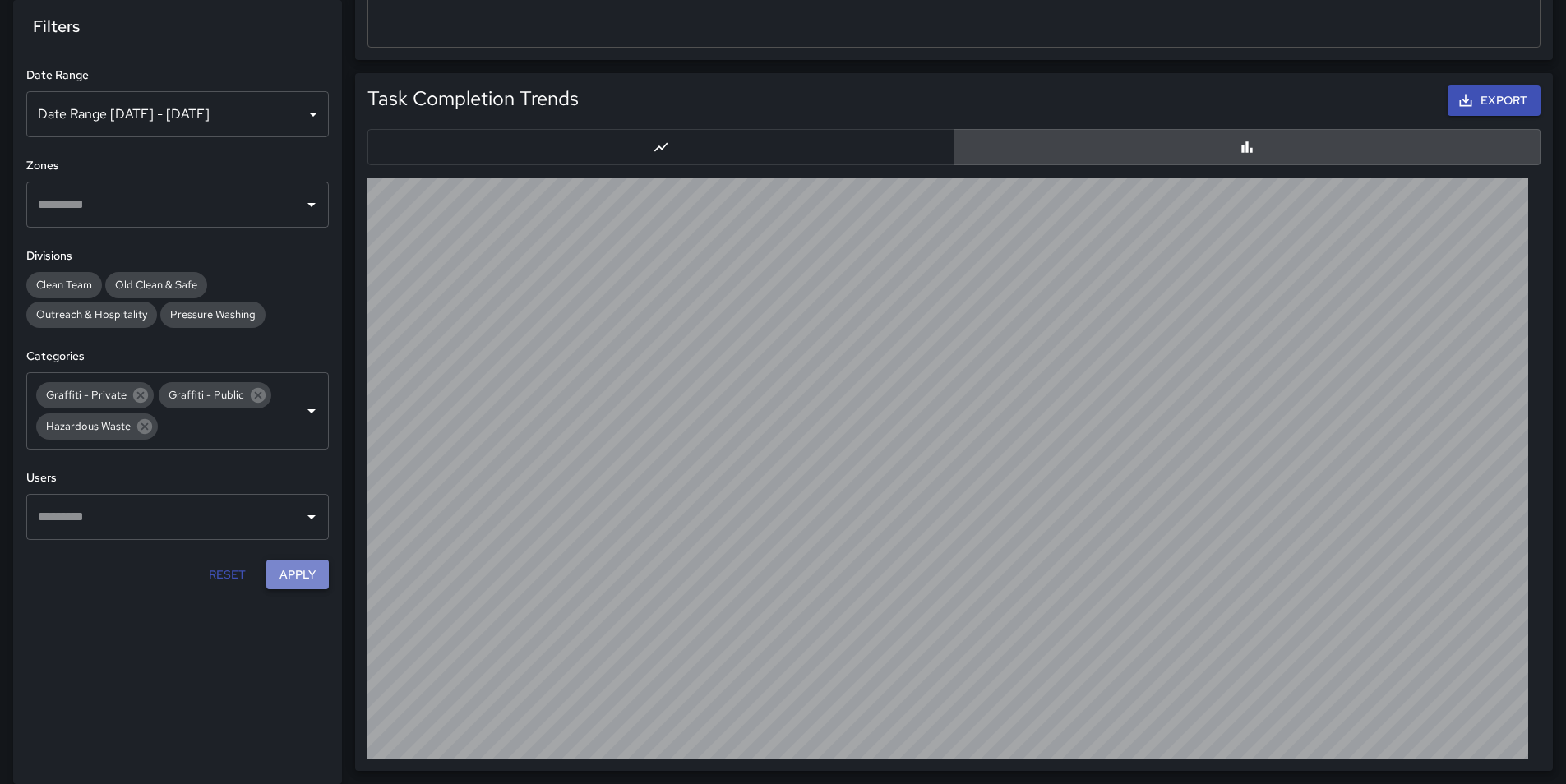 click on "Apply" at bounding box center (298, 574) 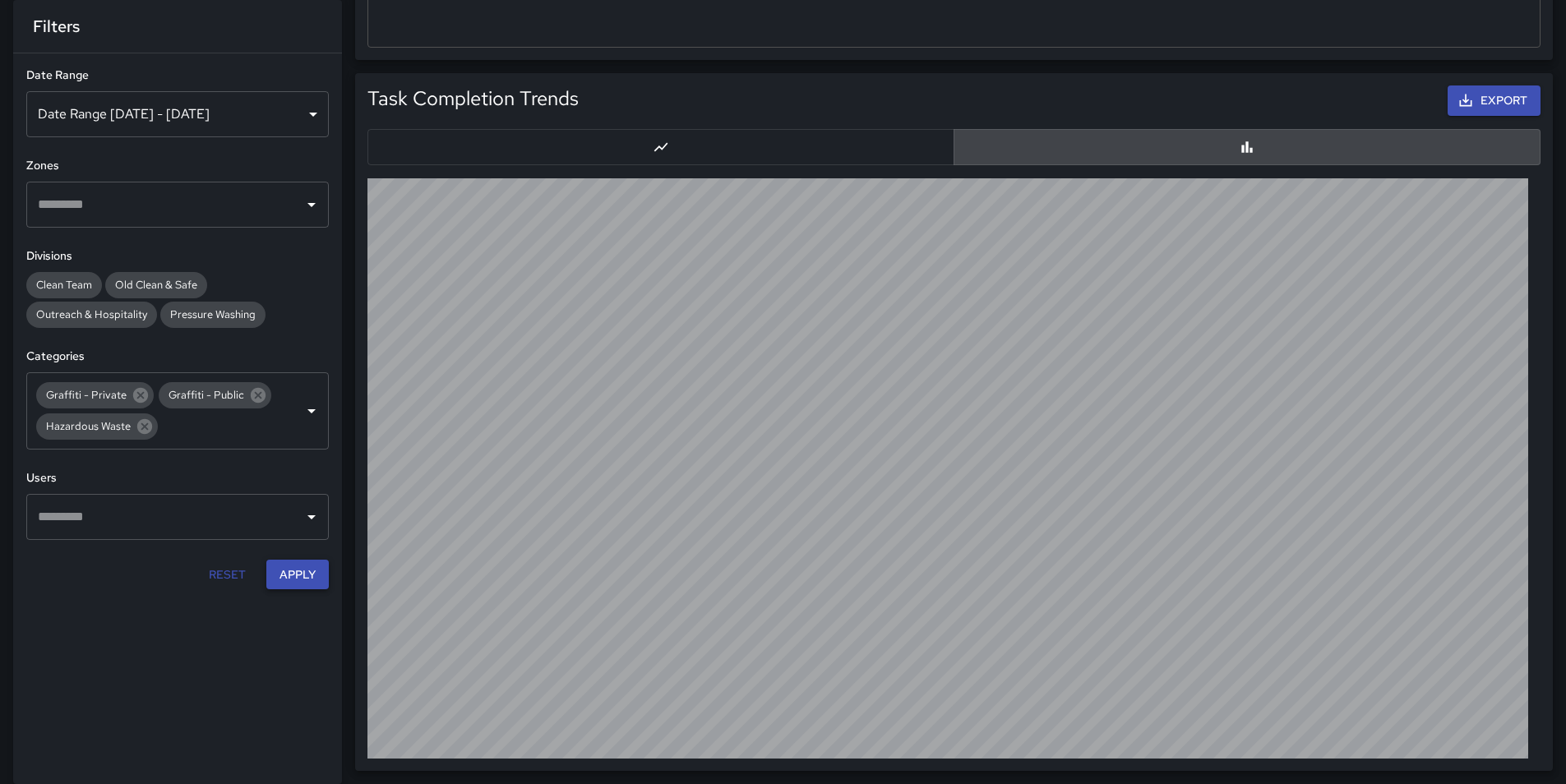 scroll, scrollTop: 1486, scrollLeft: 0, axis: vertical 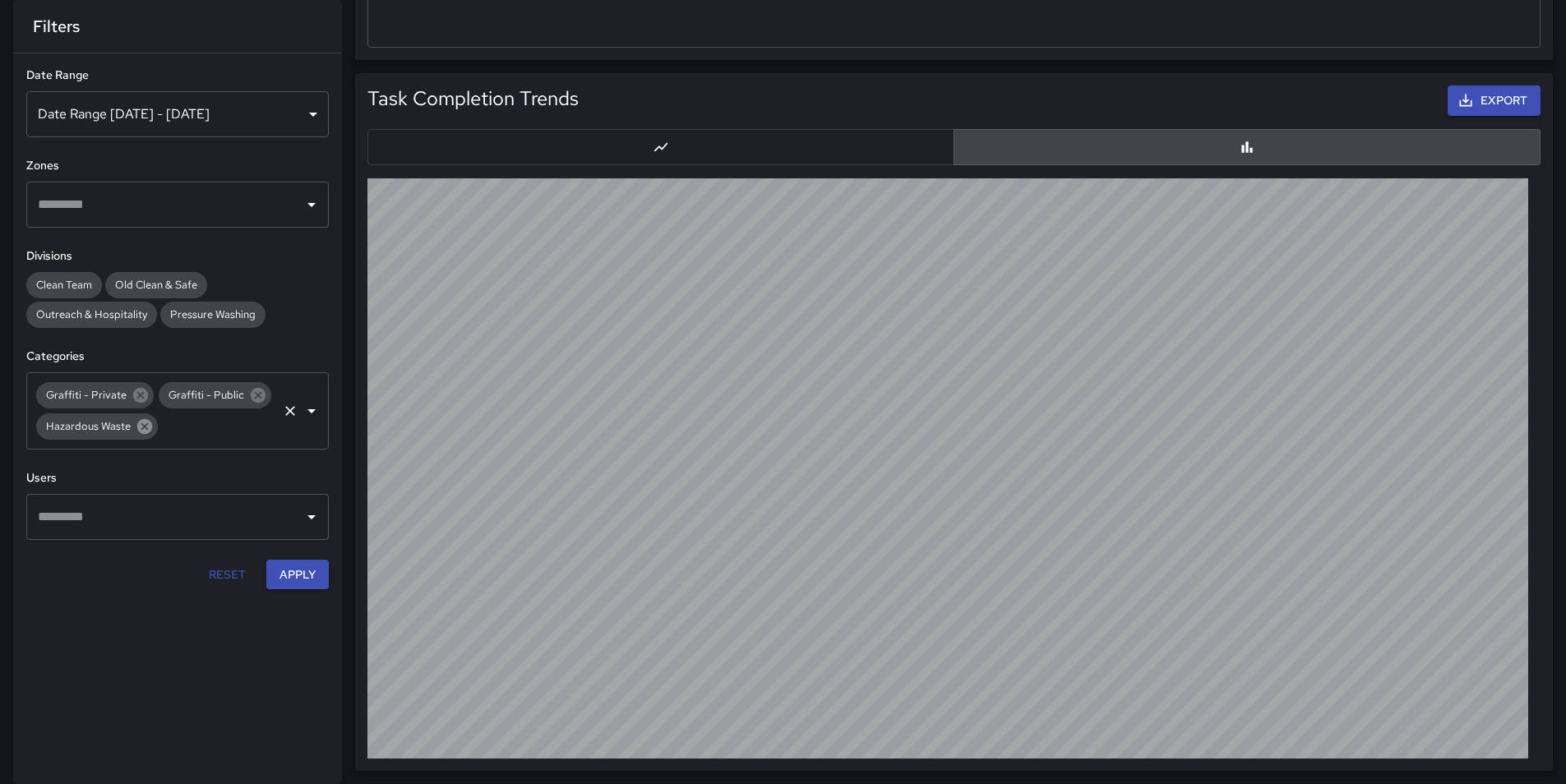 click at bounding box center [141, 394] 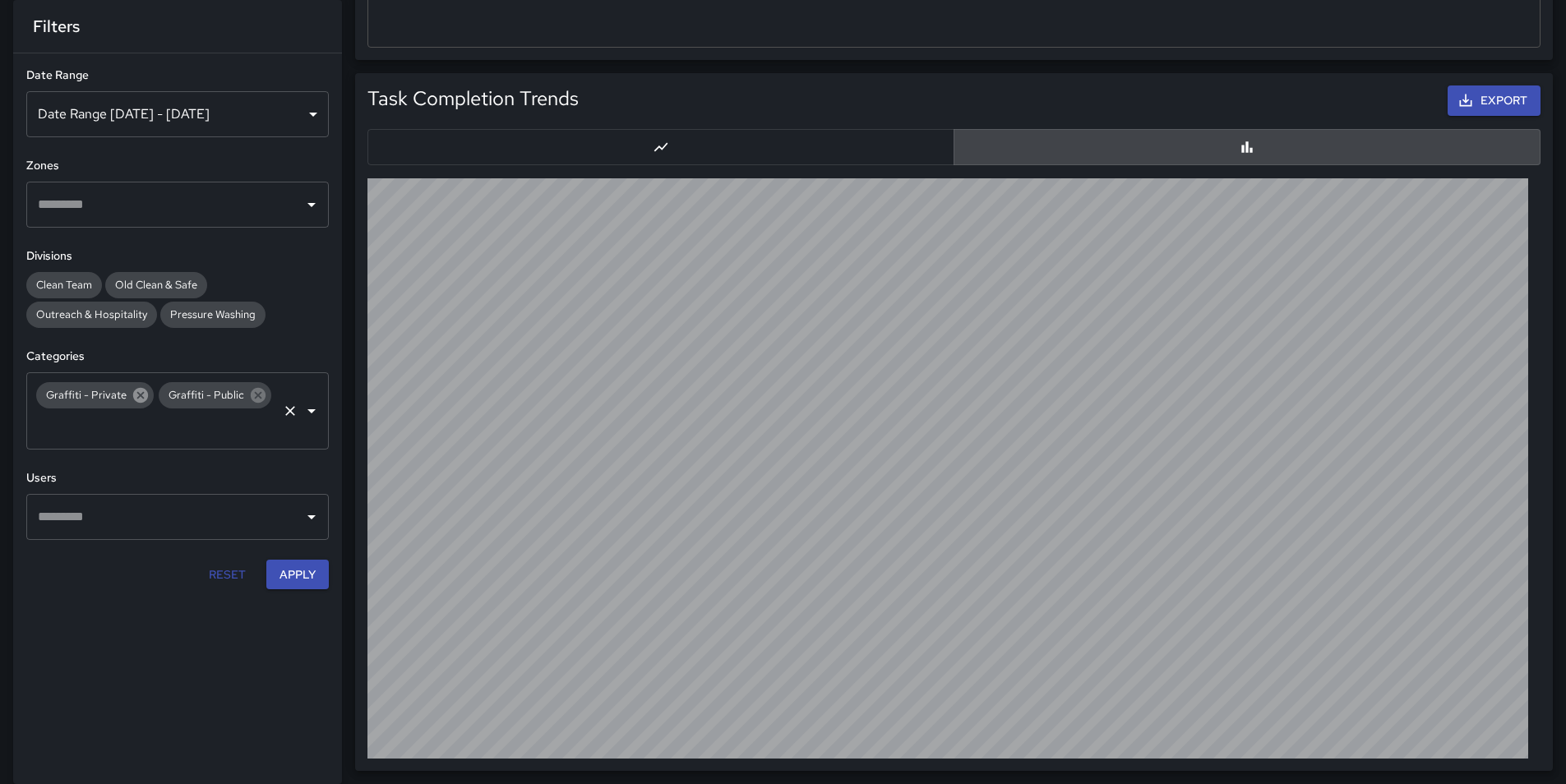 click at bounding box center [141, 394] 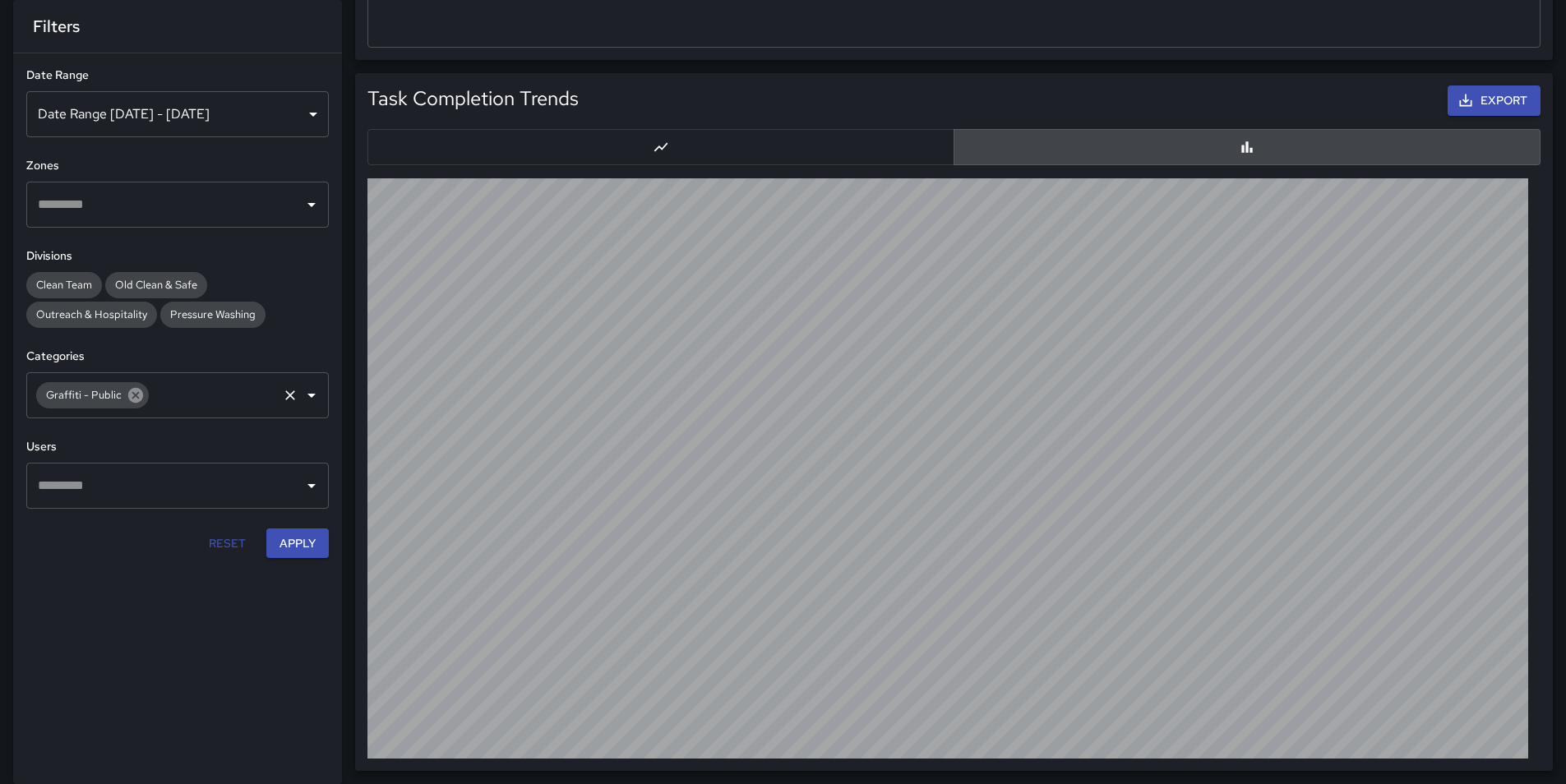 click at bounding box center [136, 394] 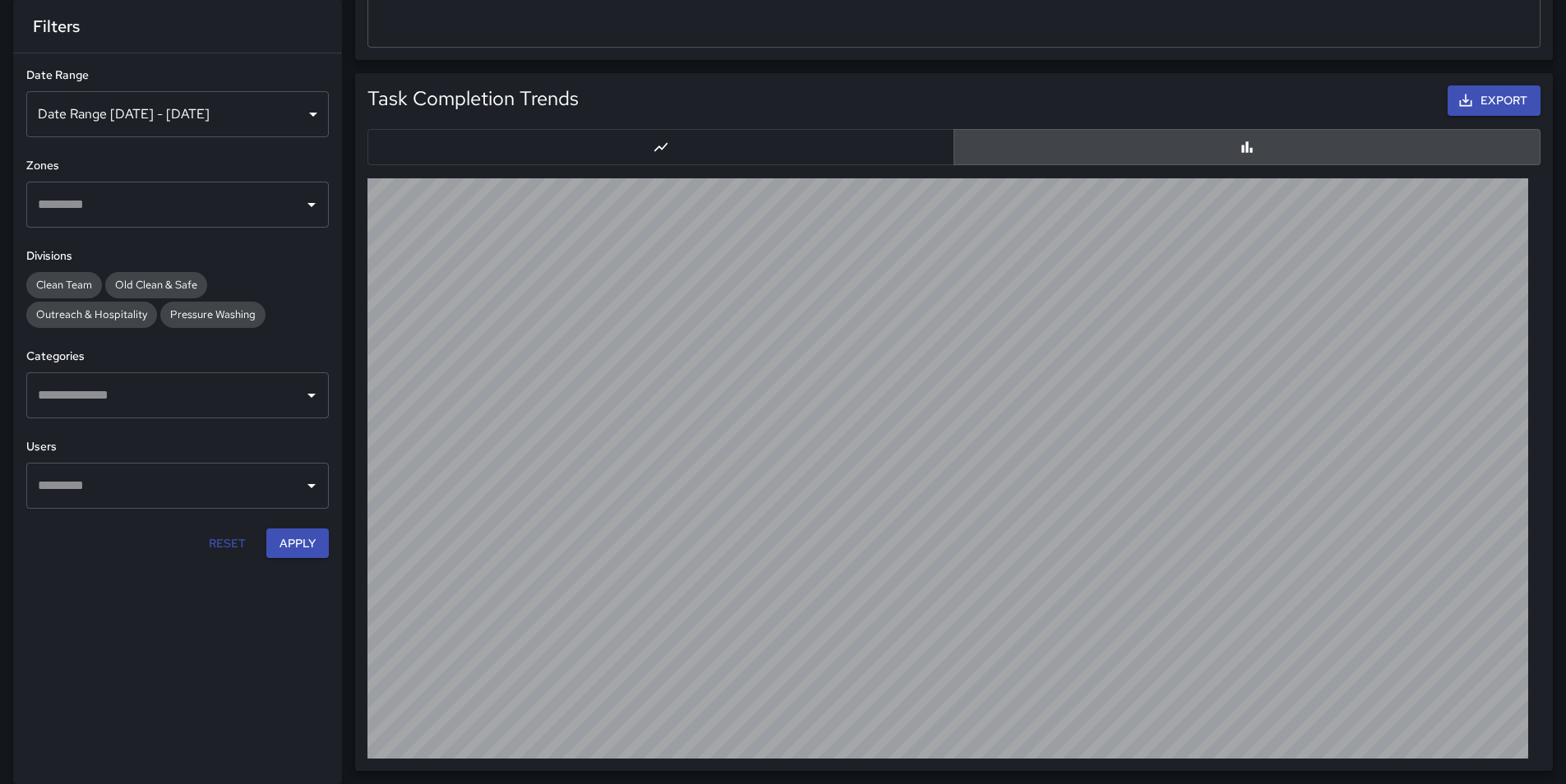 click at bounding box center (165, 394) 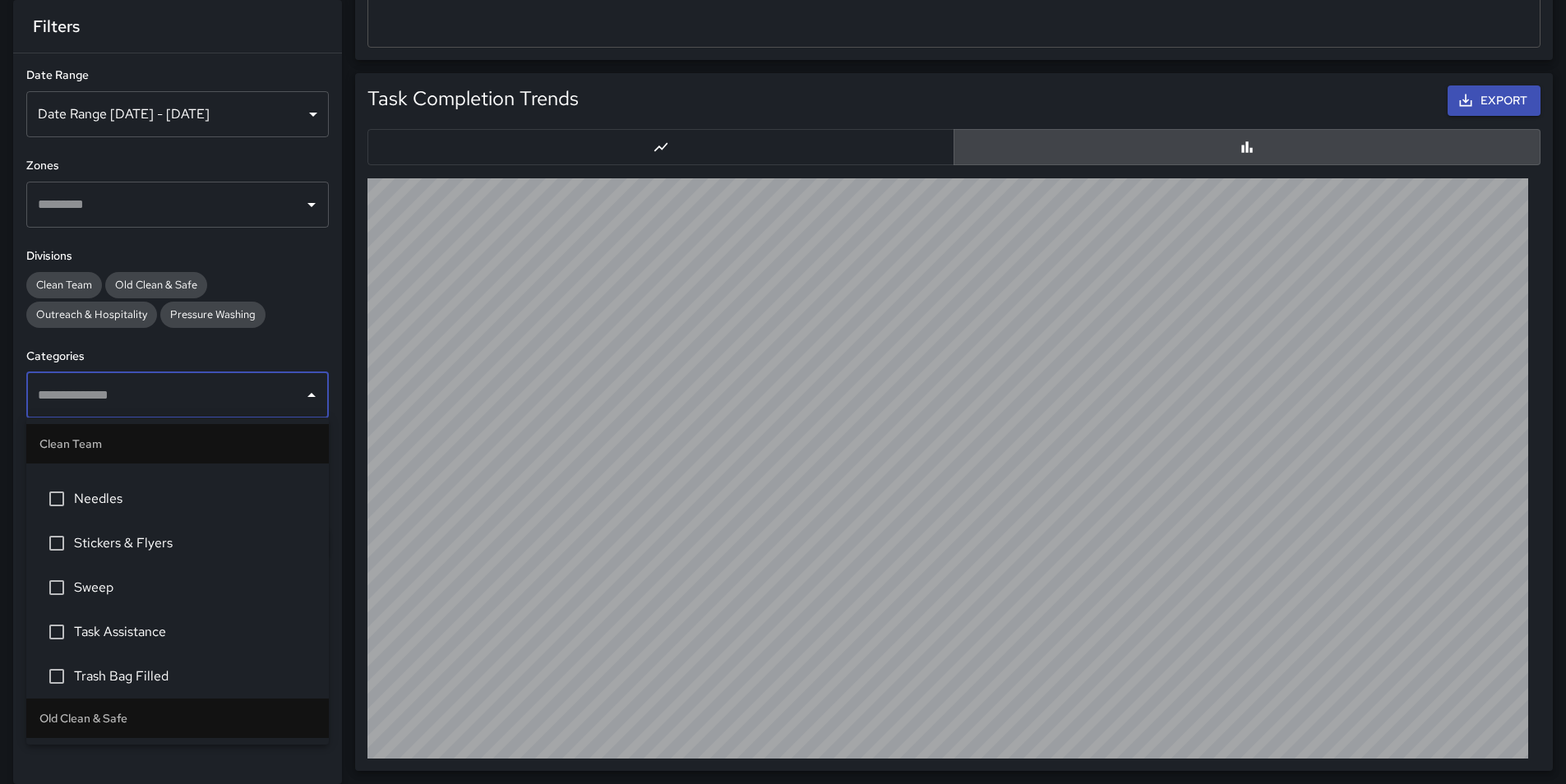 scroll, scrollTop: 82, scrollLeft: 0, axis: vertical 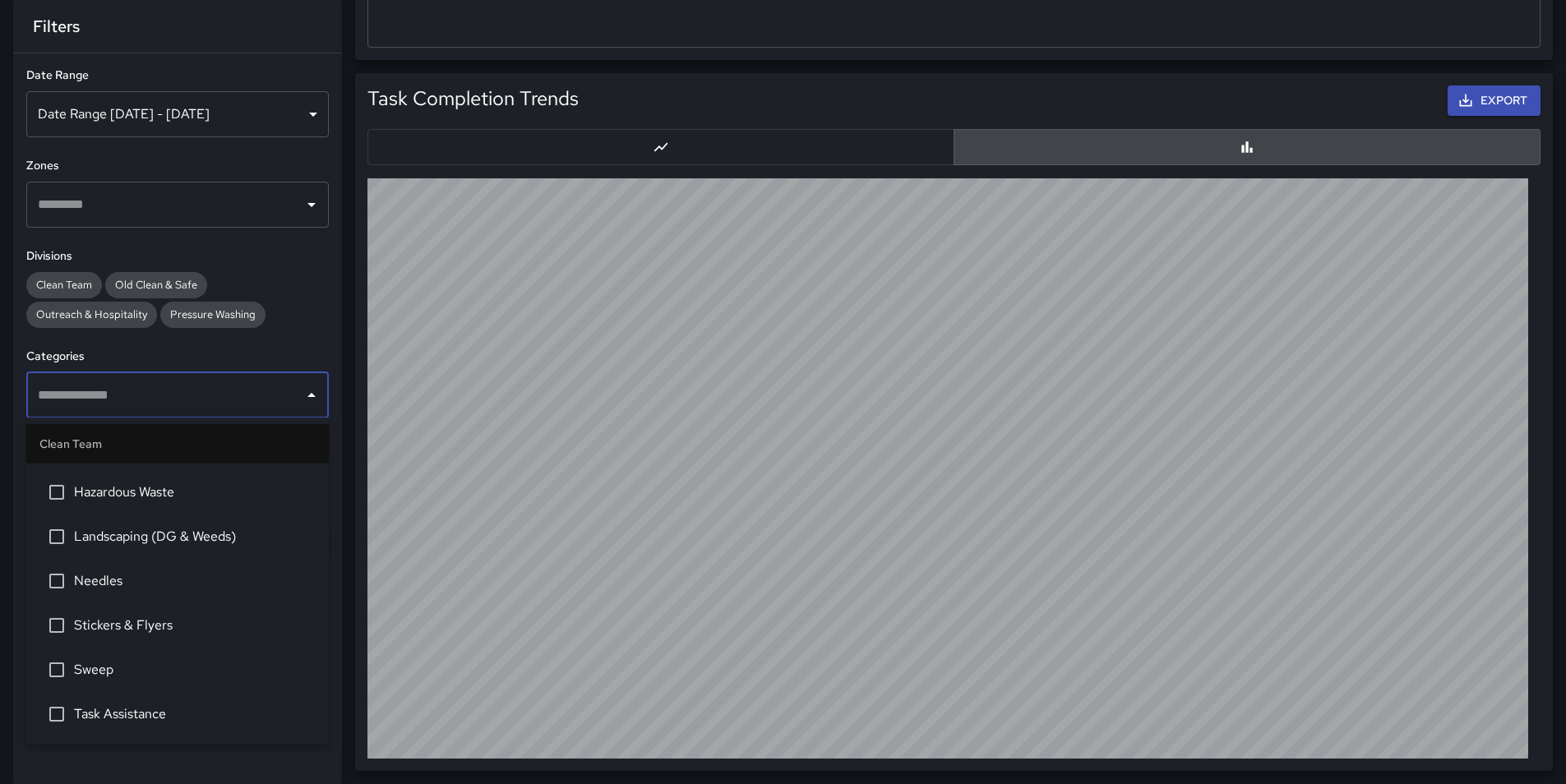 click on "Sweep" at bounding box center (178, 670) 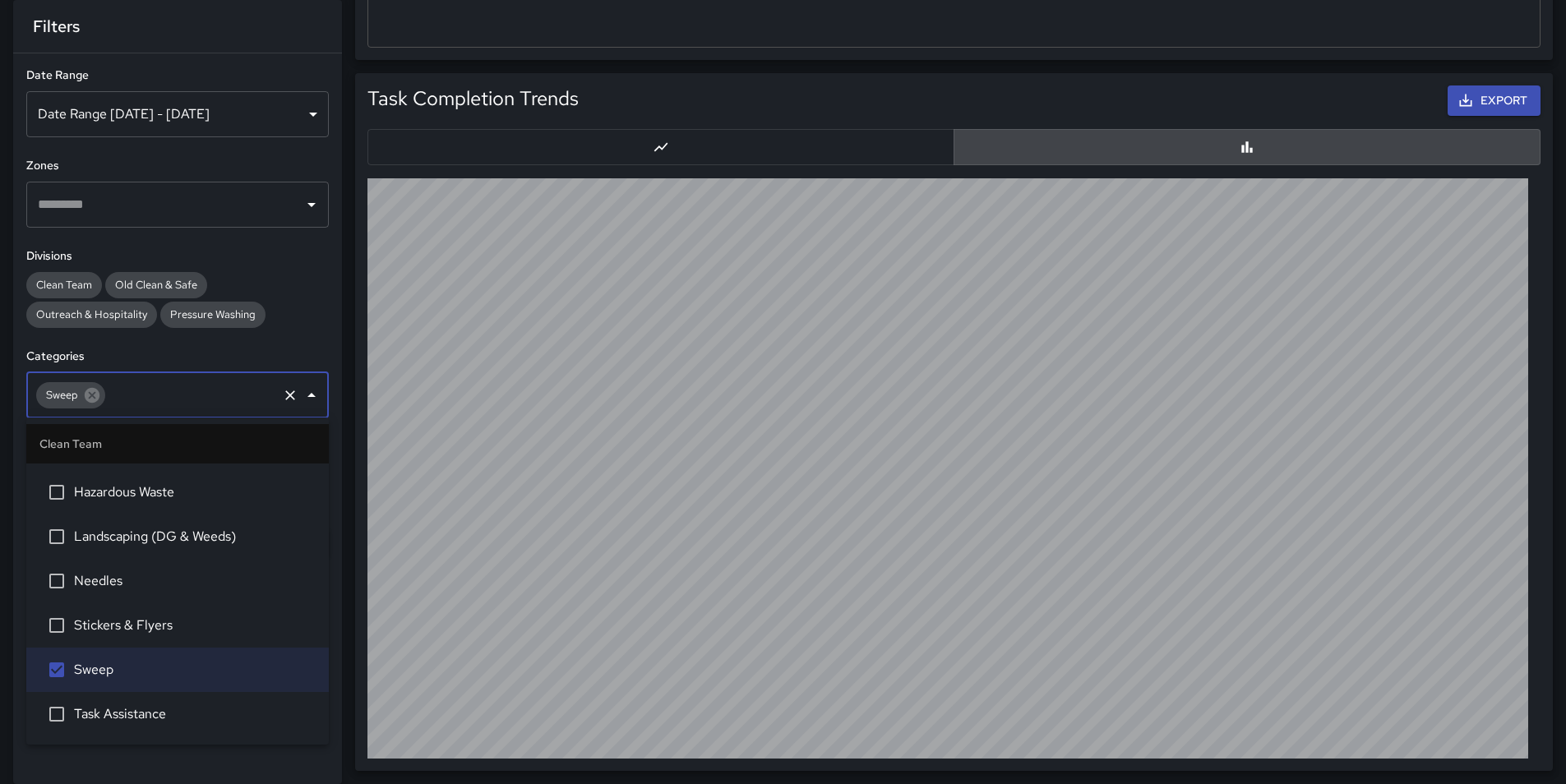click on "Clean Team Old Clean & Safe Outreach & Hospitality Pressure Washing" at bounding box center [178, 299] 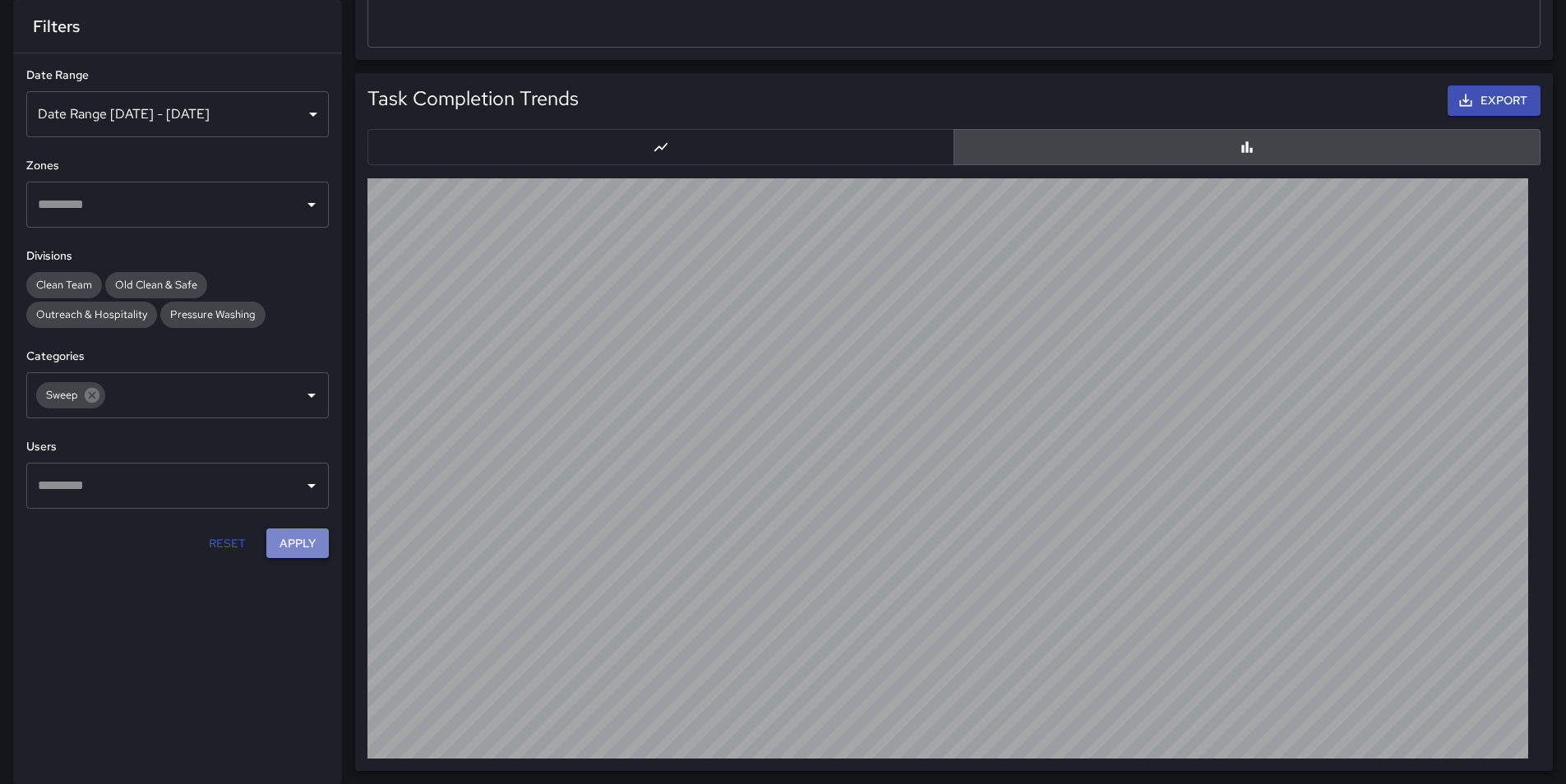 click on "Apply" at bounding box center (298, 542) 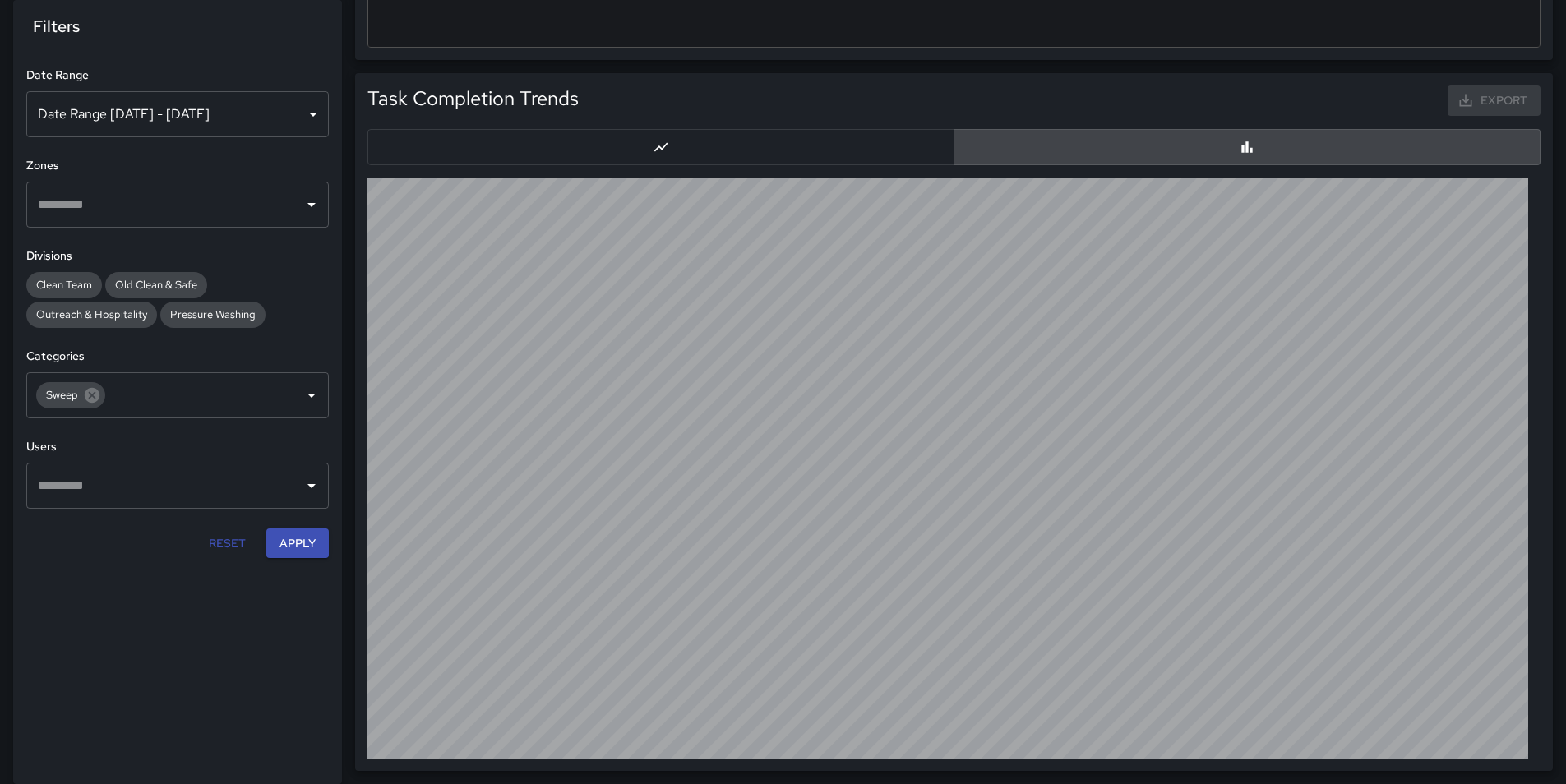 scroll, scrollTop: 1486, scrollLeft: 0, axis: vertical 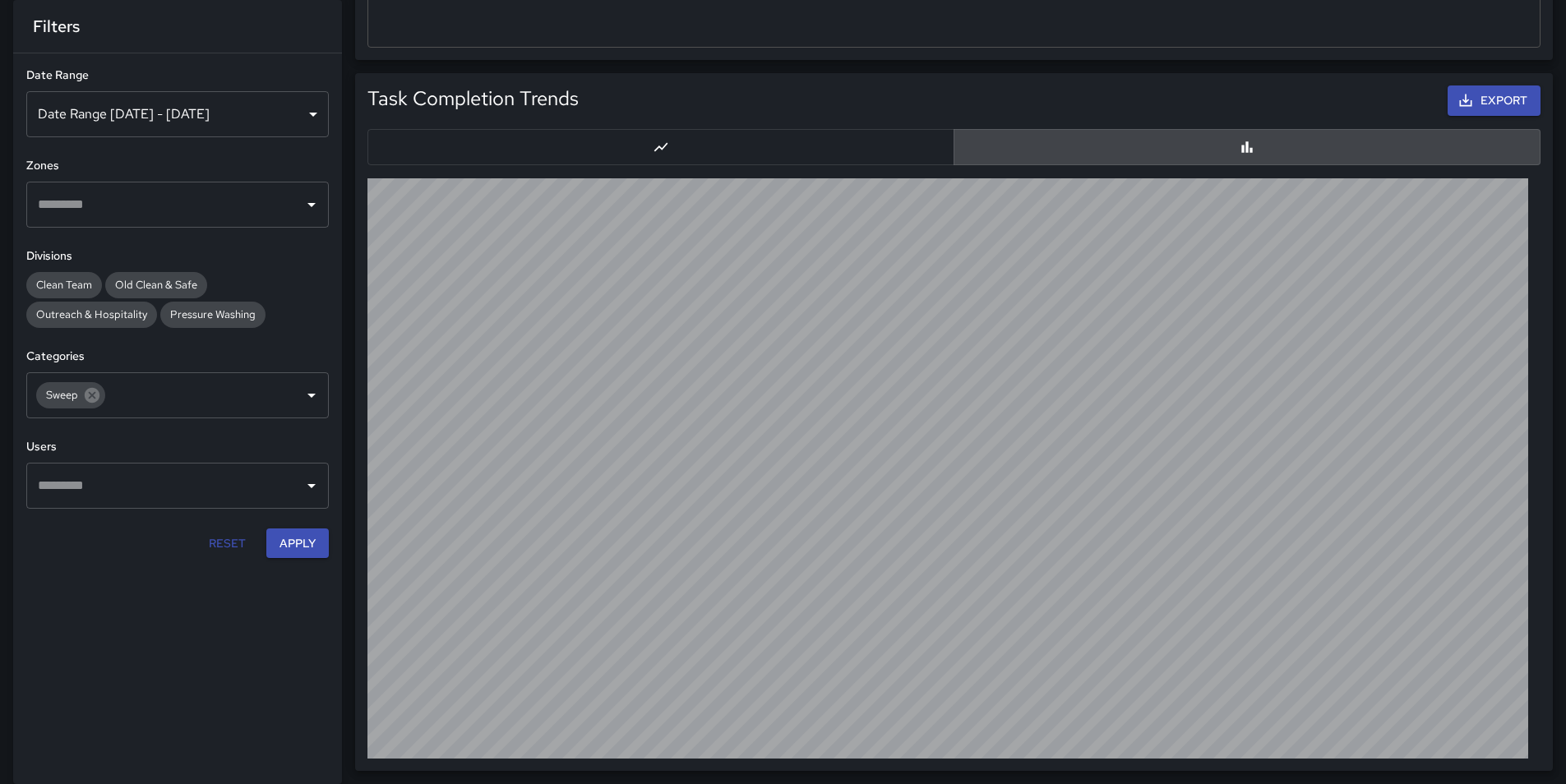 type 